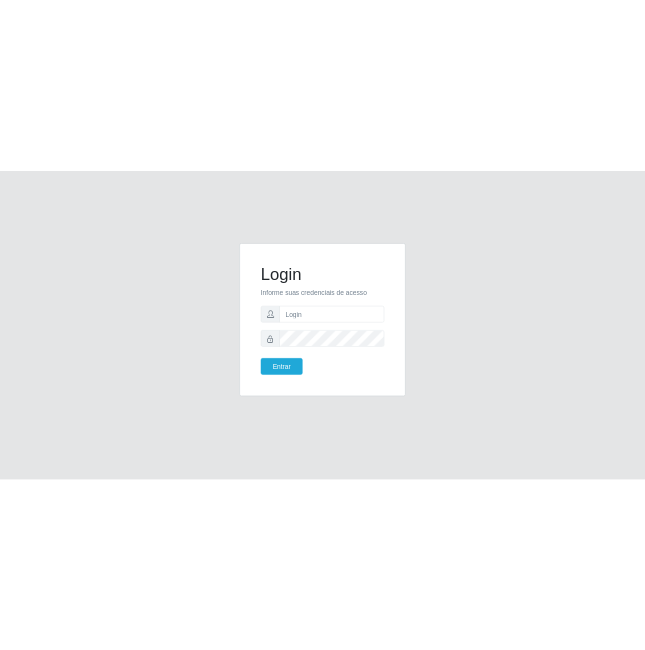 scroll, scrollTop: 0, scrollLeft: 0, axis: both 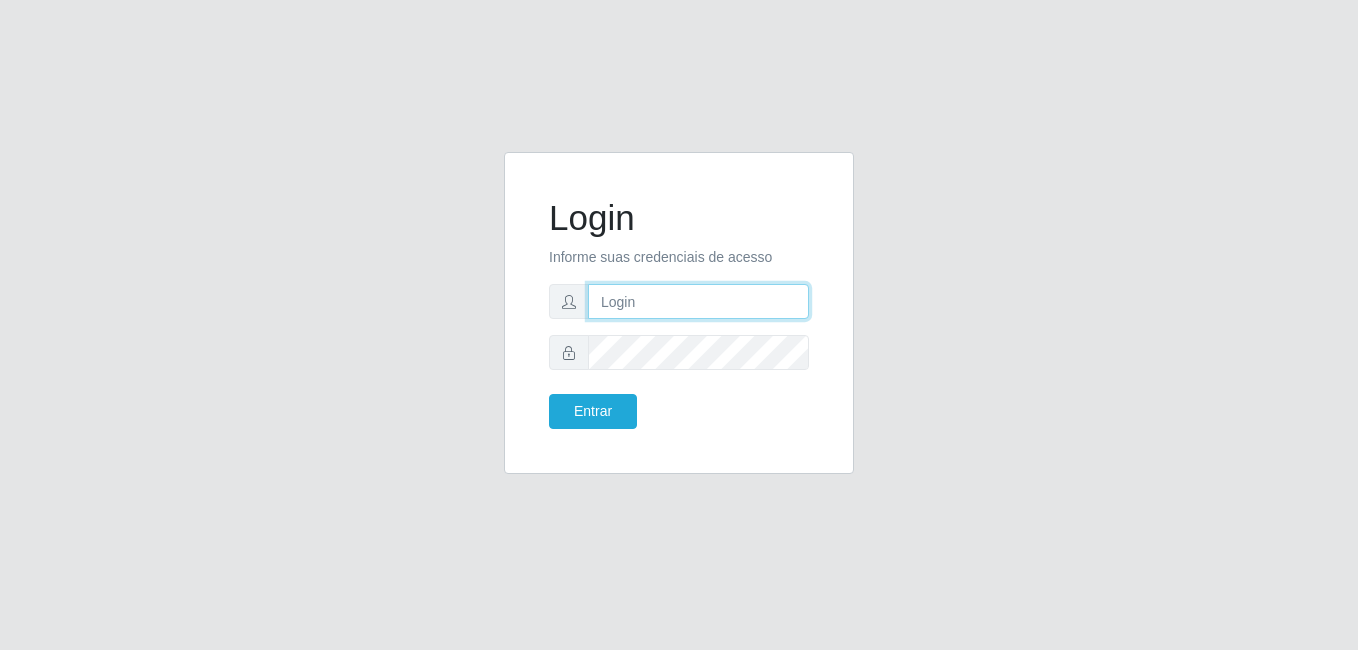 click at bounding box center (698, 301) 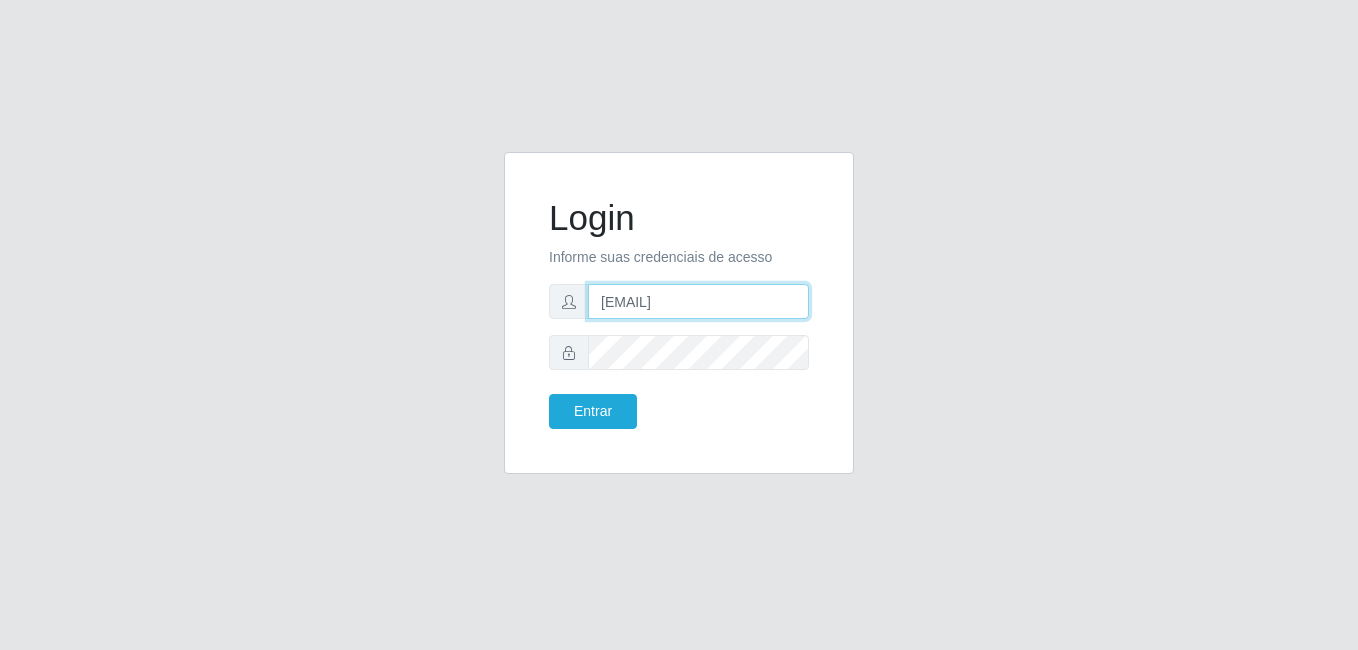 type on "joao.pereira@nordestao.com.br" 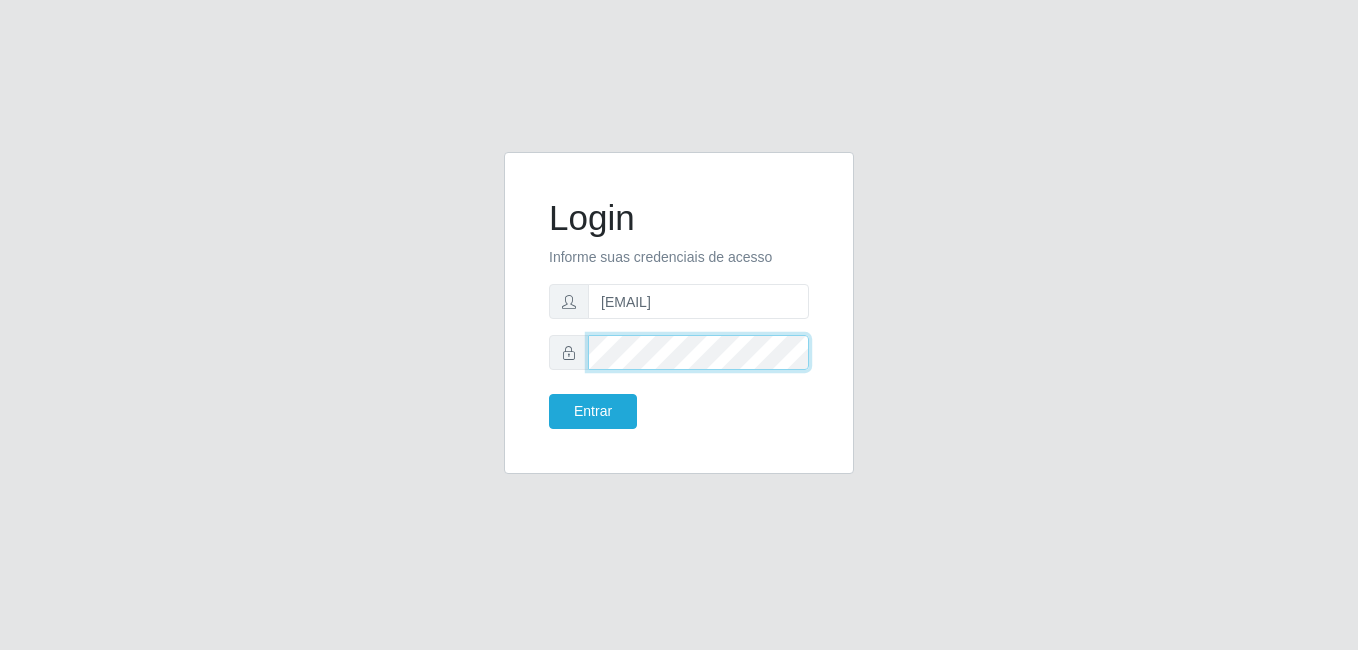 click on "Entrar" at bounding box center [593, 411] 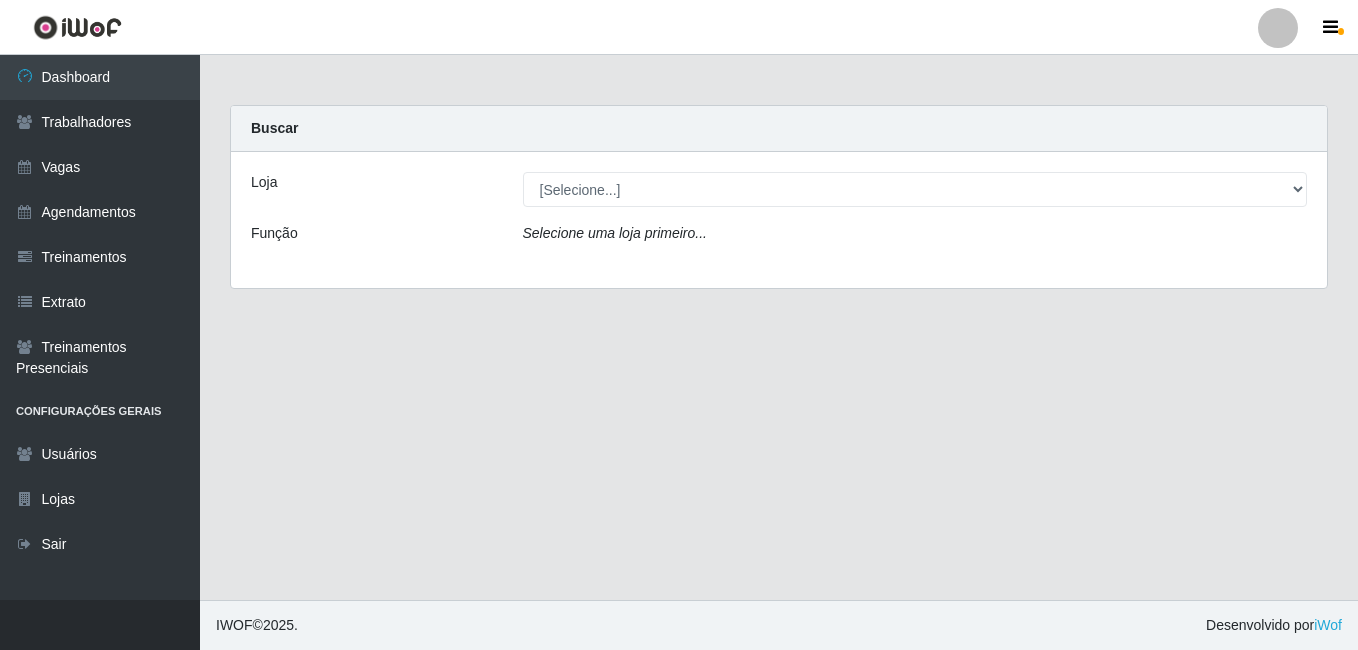 click on "Carregando...  Buscar Loja [Selecione...] Nordestão - Alecrim Nordestão - Petrópolis Função Selecione uma loja primeiro..." at bounding box center [779, 209] 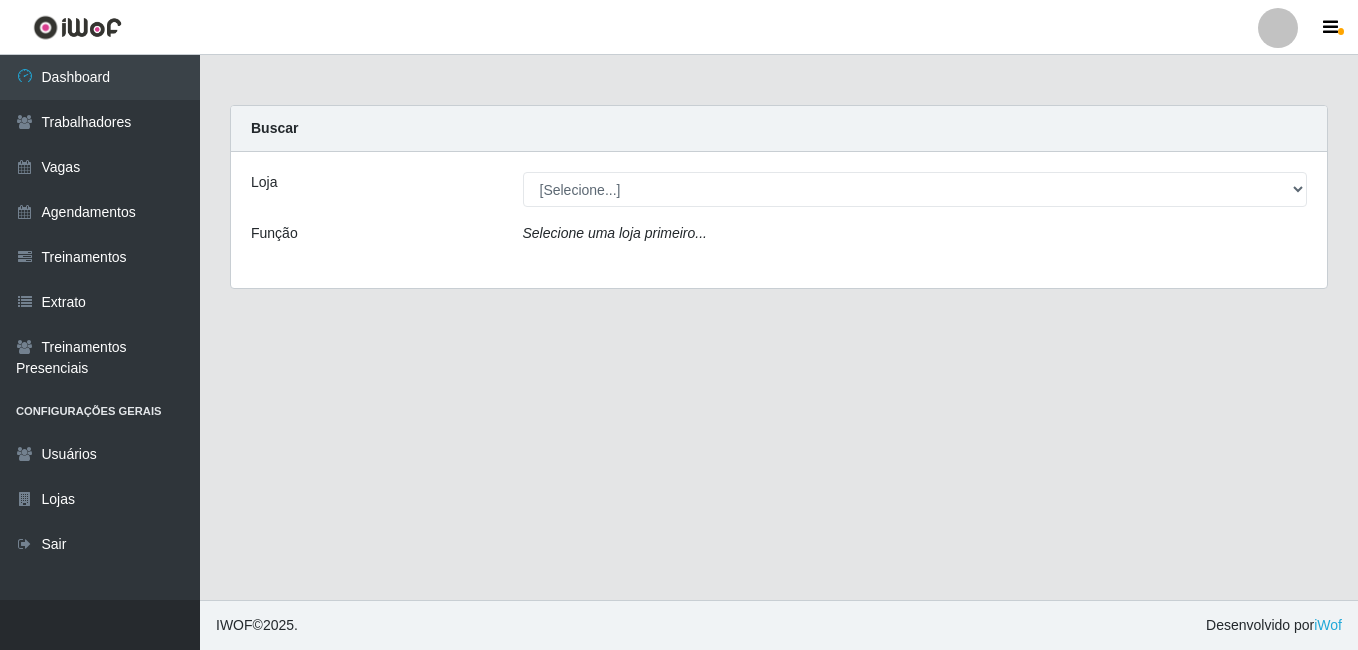 click on "Carregando...  Buscar Loja [Selecione...] Nordestão - Alecrim Nordestão - Petrópolis Função Selecione uma loja primeiro..." at bounding box center (779, 327) 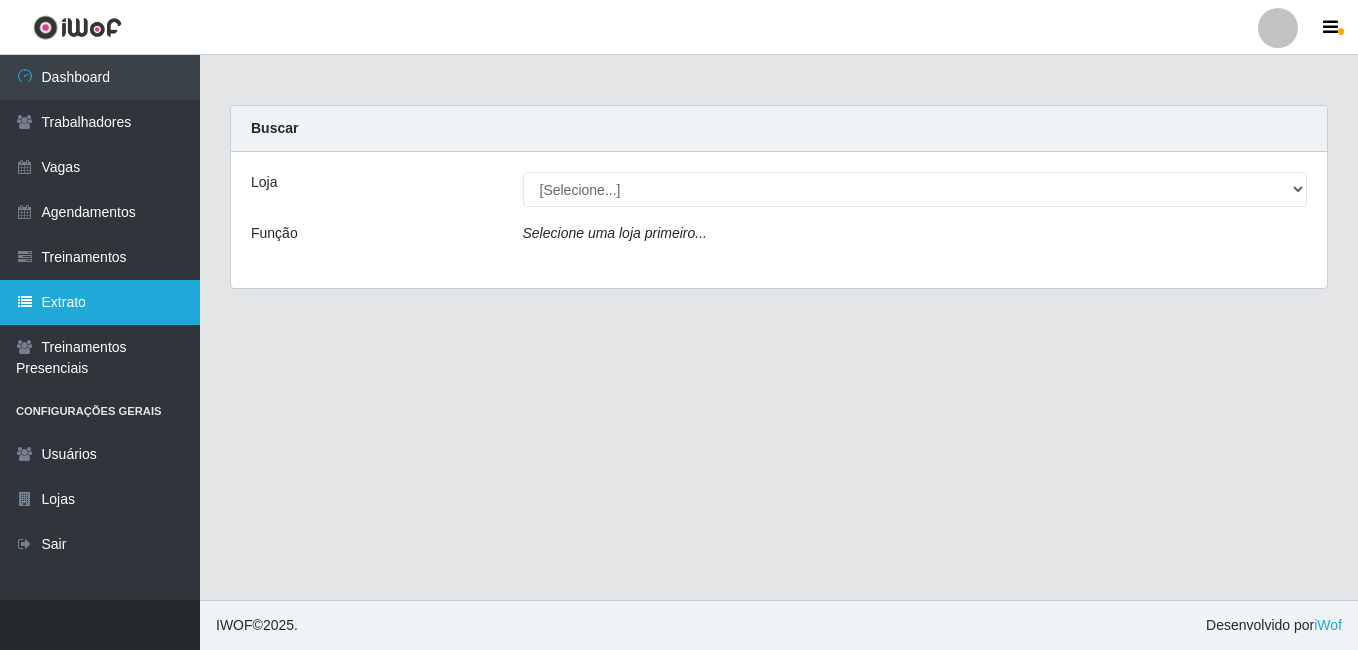click on "Extrato" at bounding box center [100, 302] 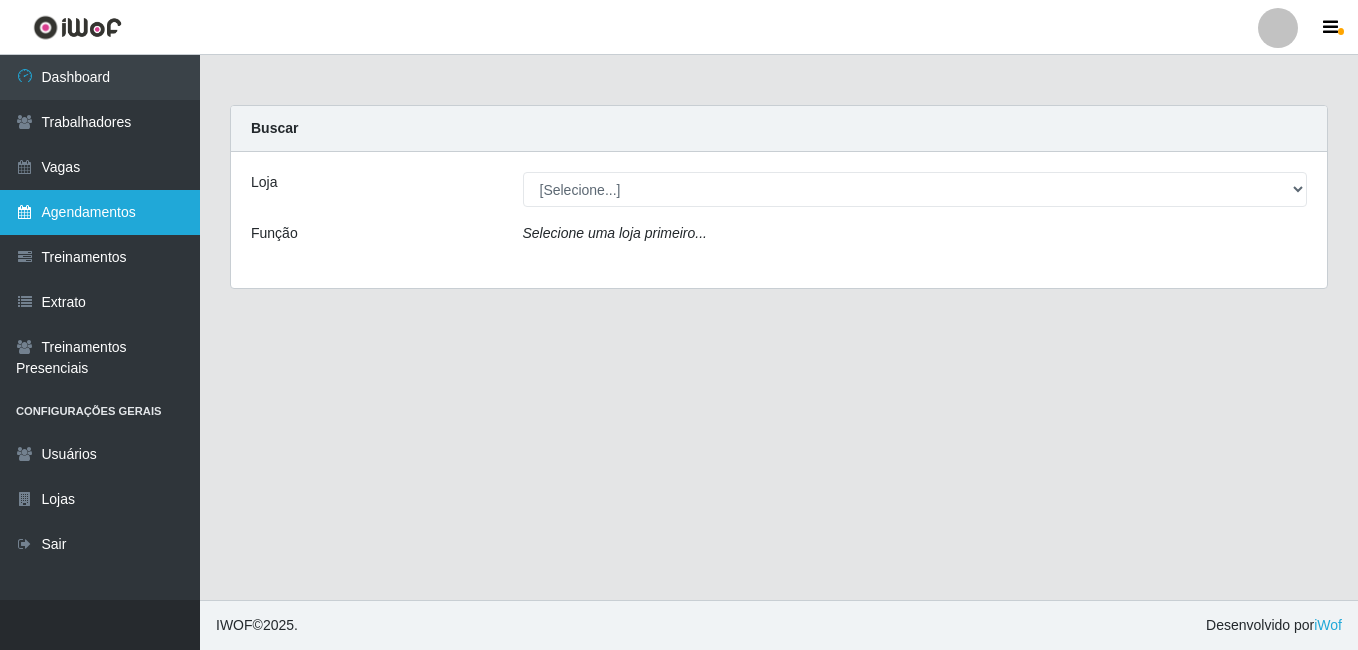 click on "Agendamentos" at bounding box center (100, 212) 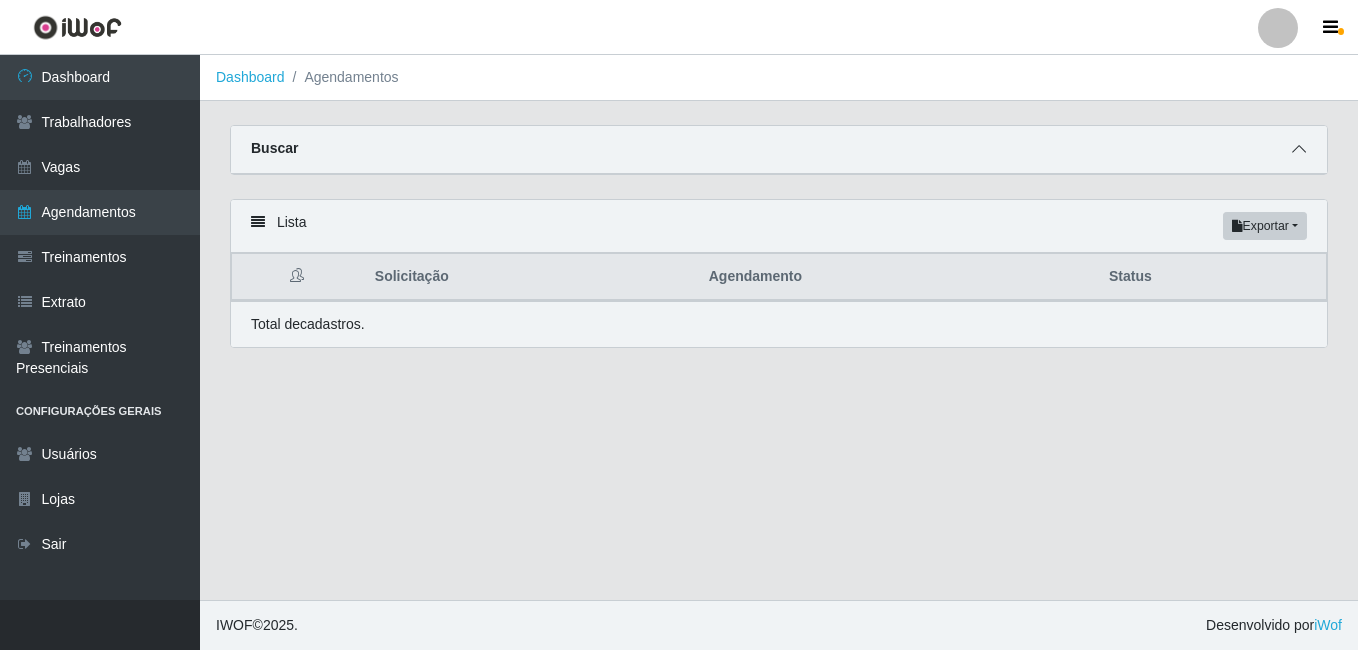 click at bounding box center [1299, 149] 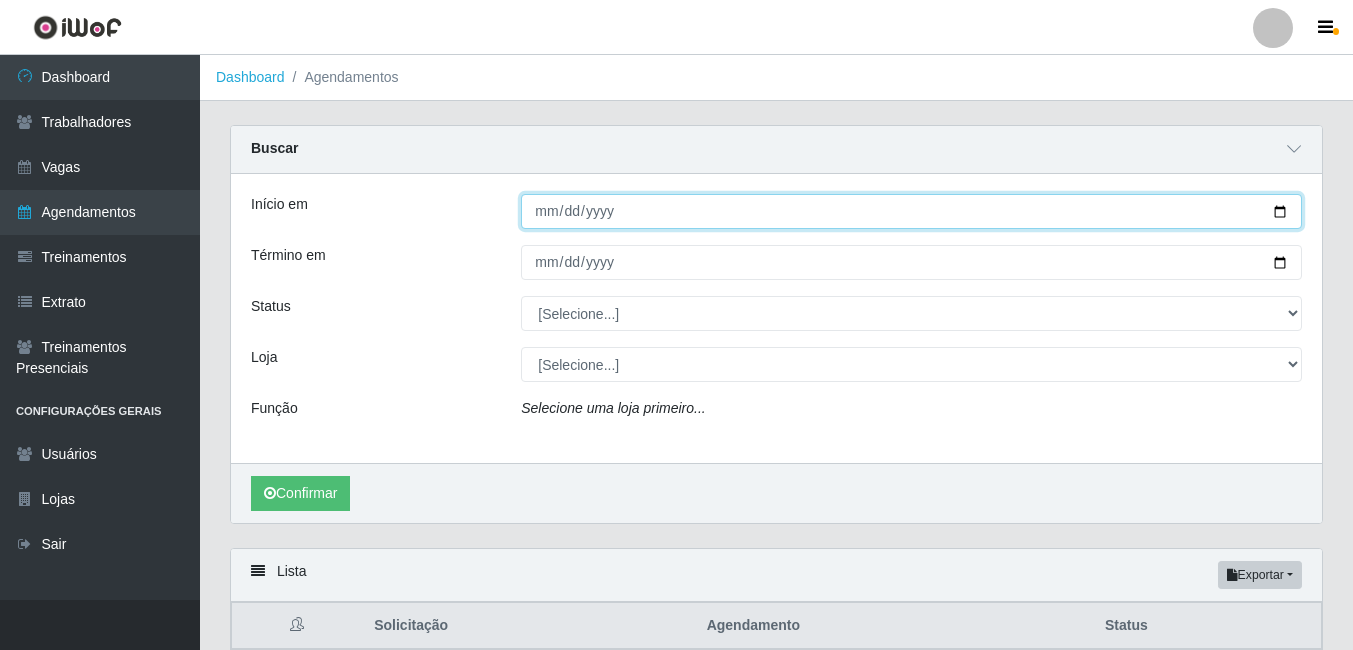 click on "Início em" at bounding box center (911, 211) 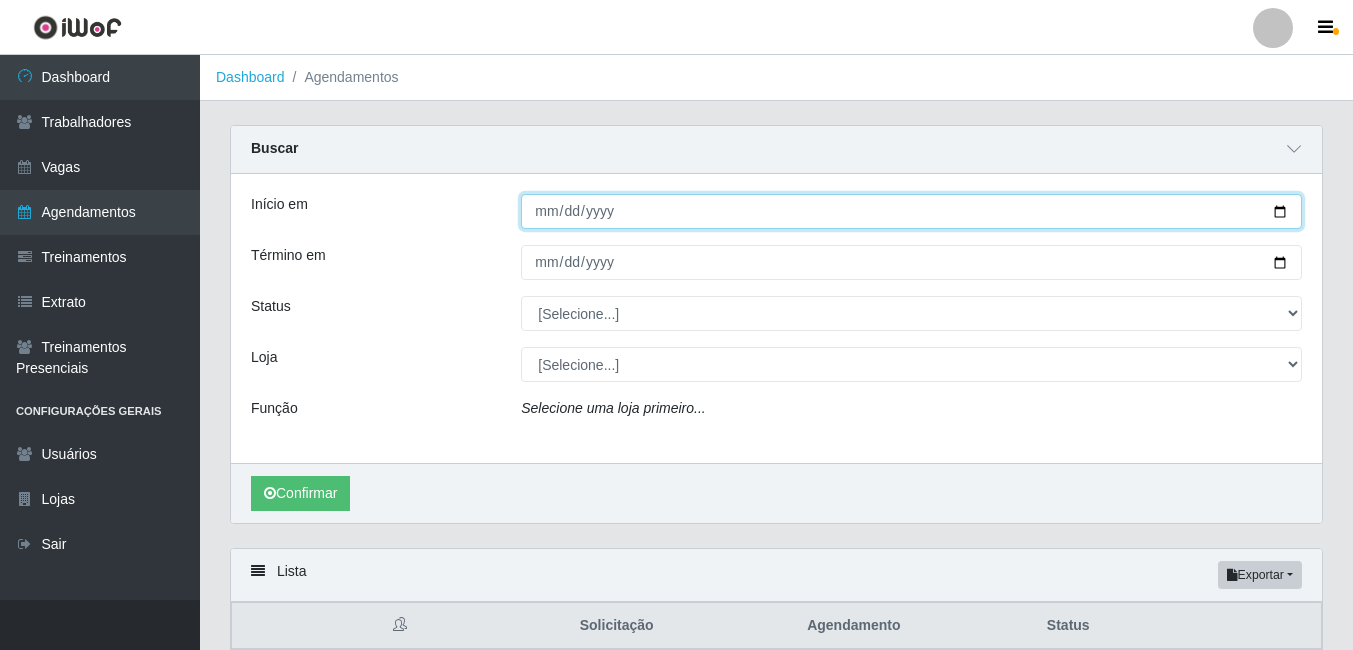 click on "Início em" at bounding box center (911, 211) 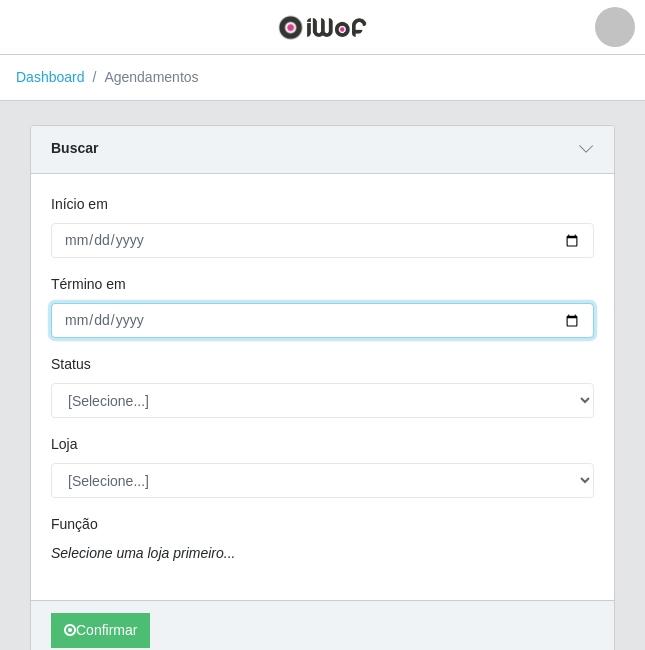 click on "Término em" at bounding box center (322, 320) 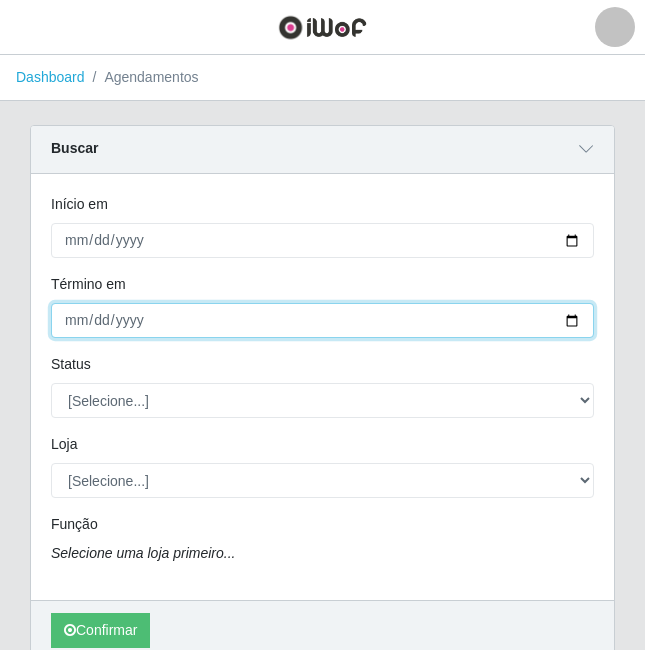 click on "Término em" at bounding box center [322, 320] 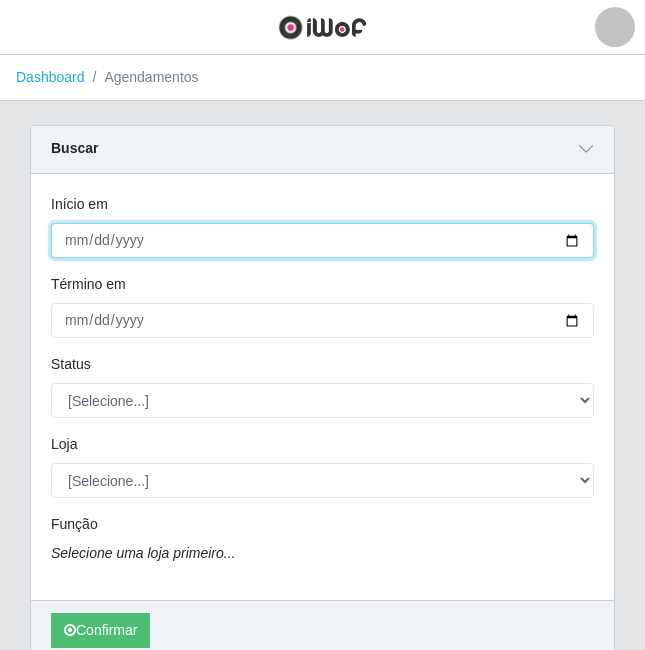 click on "Início em" at bounding box center [322, 240] 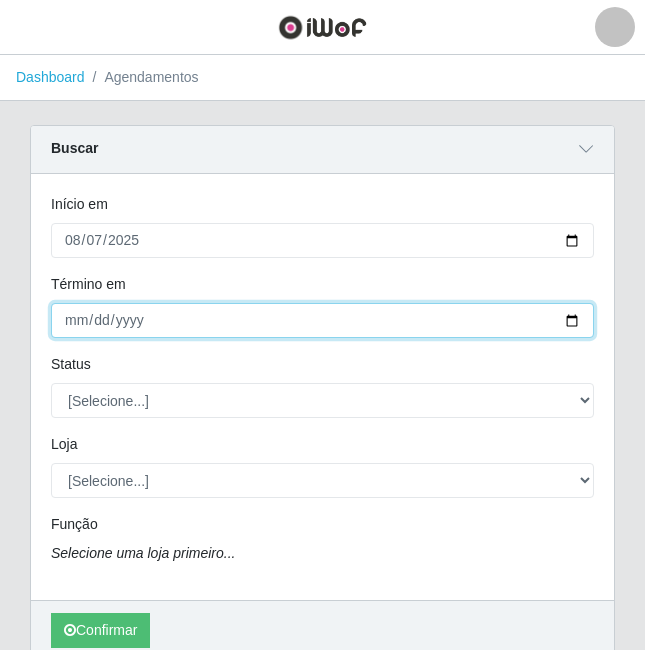 click on "Término em" at bounding box center [322, 320] 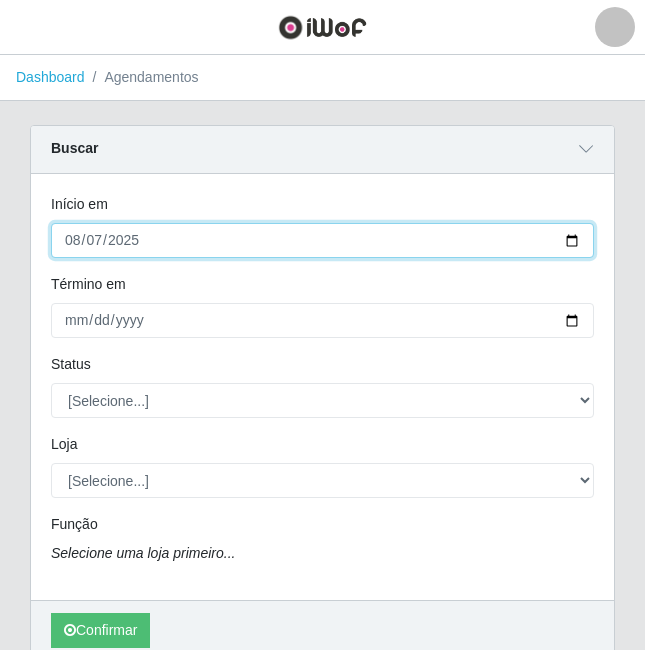 click on "2025-08-07" at bounding box center [322, 240] 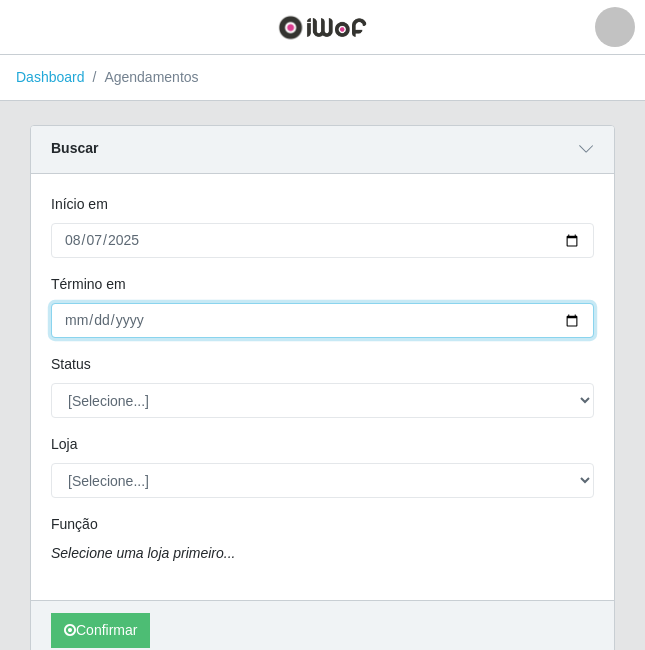 click on "0202-08-07" at bounding box center [322, 320] 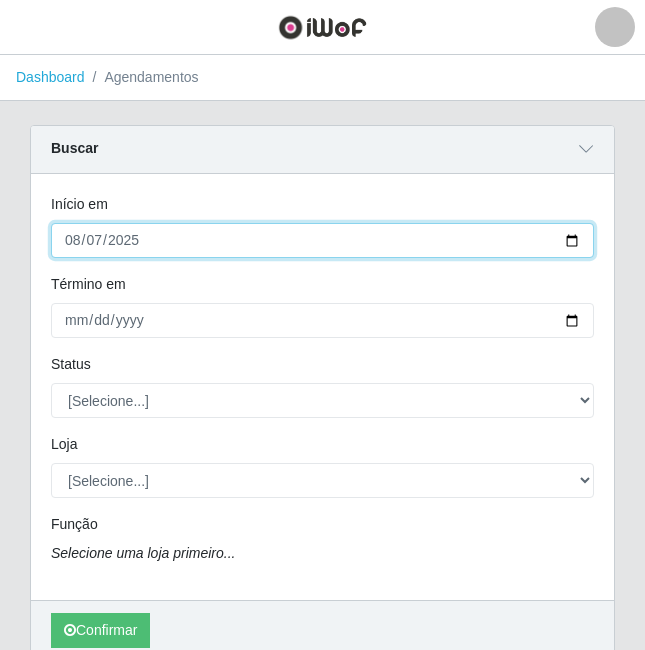 click on "2025-08-07" at bounding box center (322, 240) 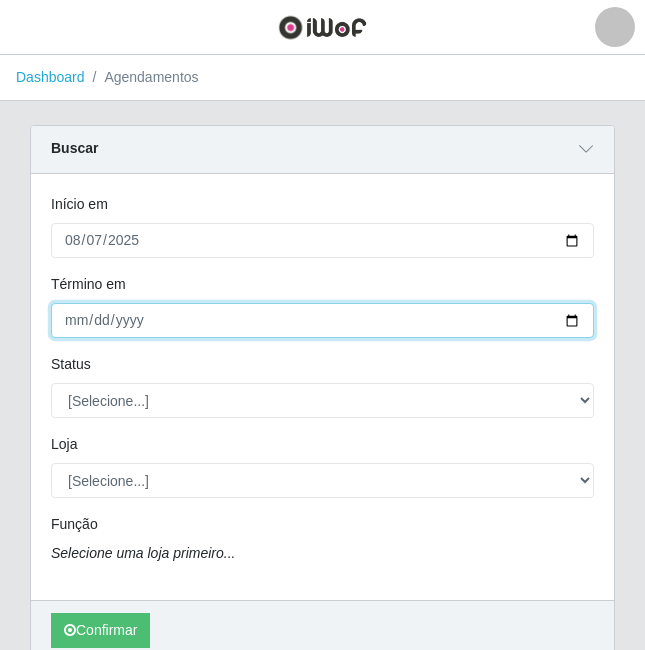 click on "0202-08-07" at bounding box center [322, 320] 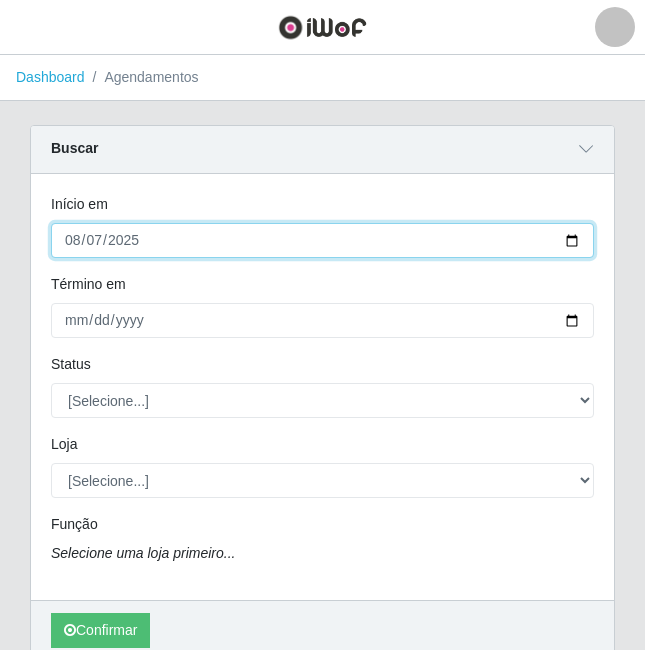 click on "2025-08-07" at bounding box center [322, 240] 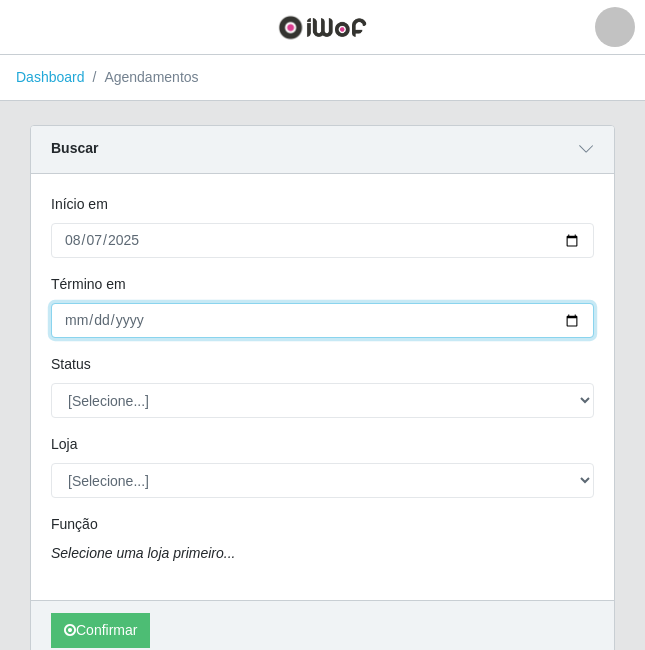 click on "0202-08-07" at bounding box center [322, 320] 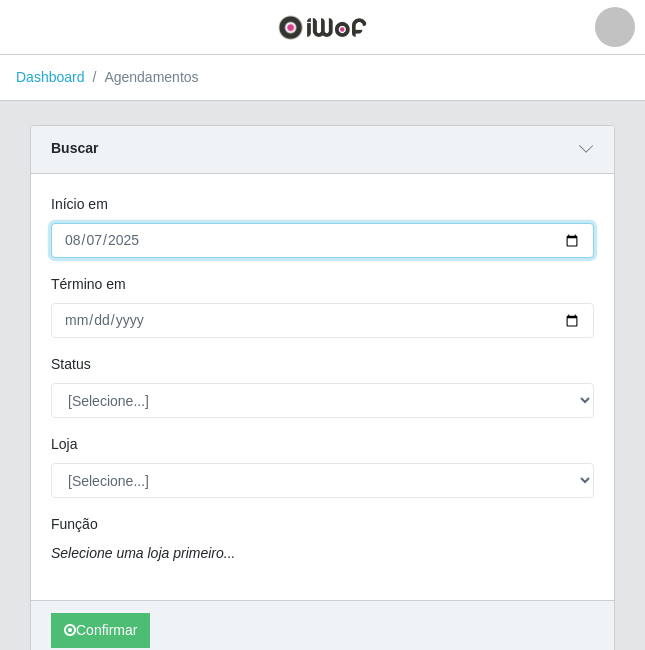 click on "2025-08-07" at bounding box center (322, 240) 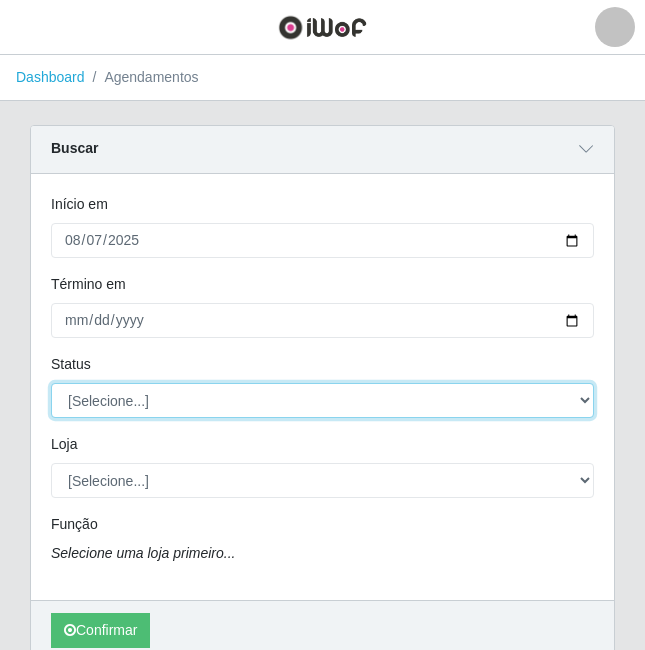 click on "[Selecione...] AGENDADO AGUARDANDO LIBERAR EM ANDAMENTO EM REVISÃO FINALIZADO CANCELADO FALTA" at bounding box center (322, 400) 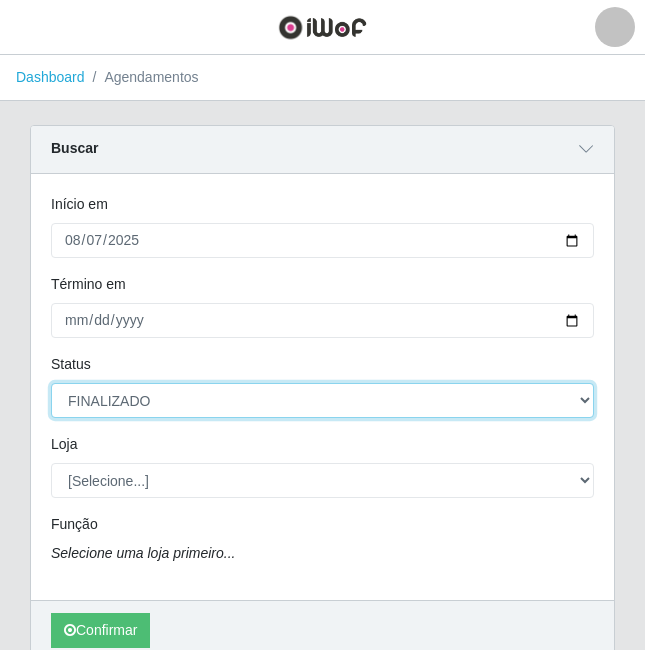 click on "[Selecione...] AGENDADO AGUARDANDO LIBERAR EM ANDAMENTO EM REVISÃO FINALIZADO CANCELADO FALTA" at bounding box center [322, 400] 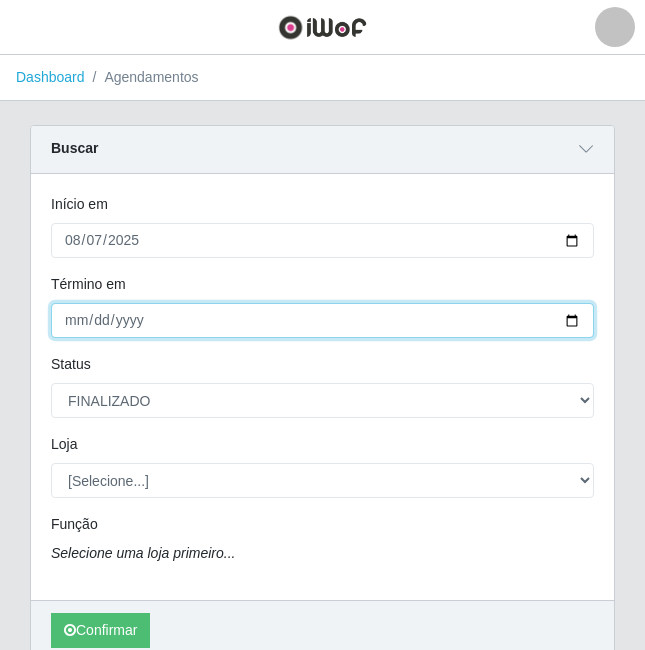 click on "0202-08-07" at bounding box center (322, 320) 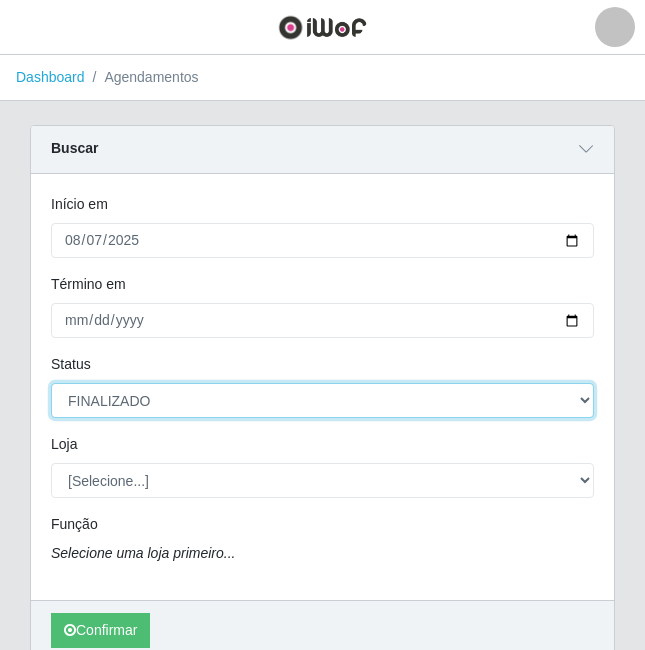click on "[Selecione...] AGENDADO AGUARDANDO LIBERAR EM ANDAMENTO EM REVISÃO FINALIZADO CANCELADO FALTA" at bounding box center [322, 400] 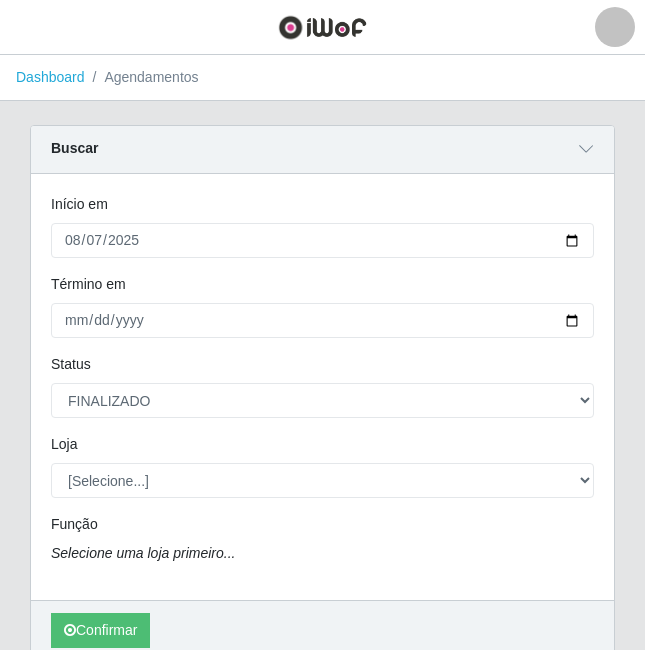 click on "Status" at bounding box center (322, 368) 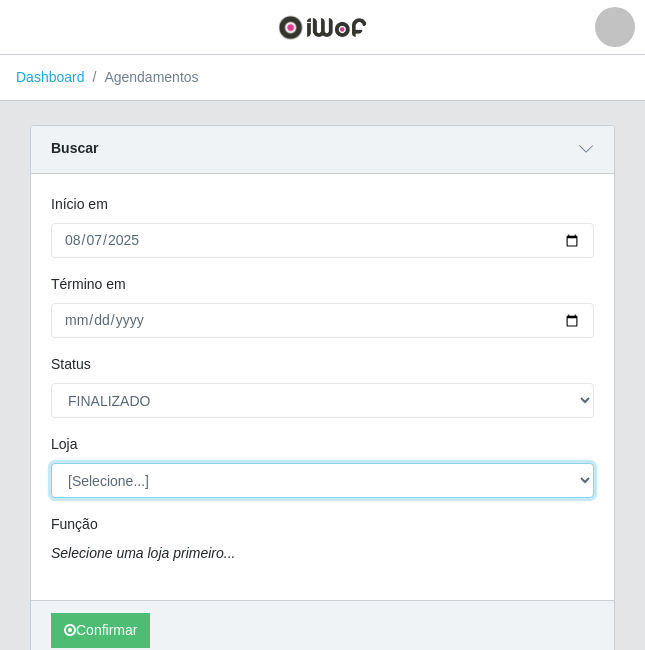 click on "[Selecione...] Nordestão - Alecrim Nordestão - Petrópolis" at bounding box center (322, 480) 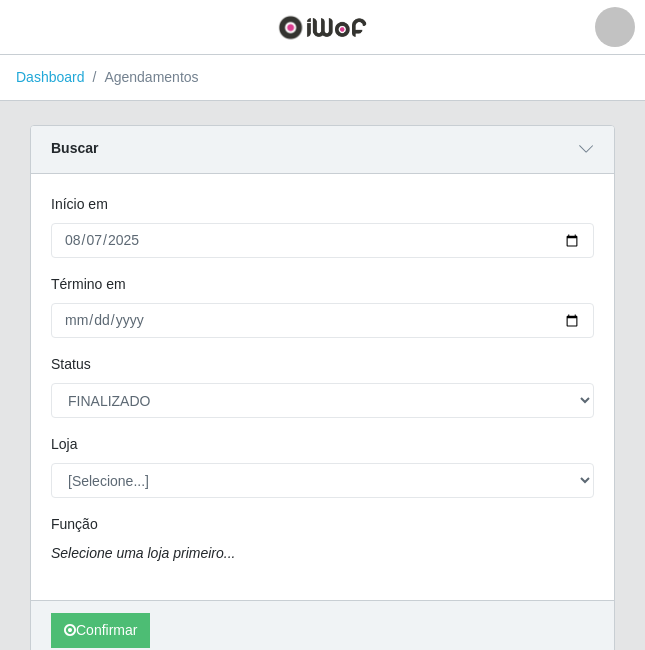 click on "Loja" at bounding box center (322, 448) 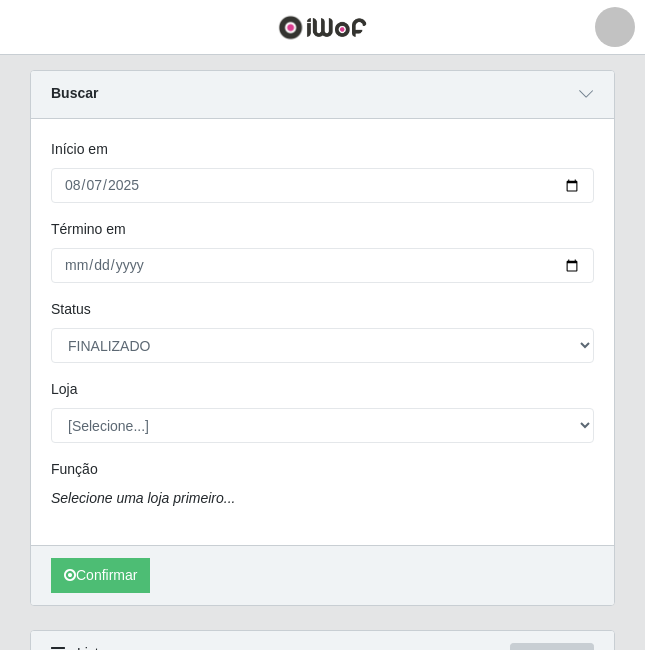 scroll, scrollTop: 100, scrollLeft: 0, axis: vertical 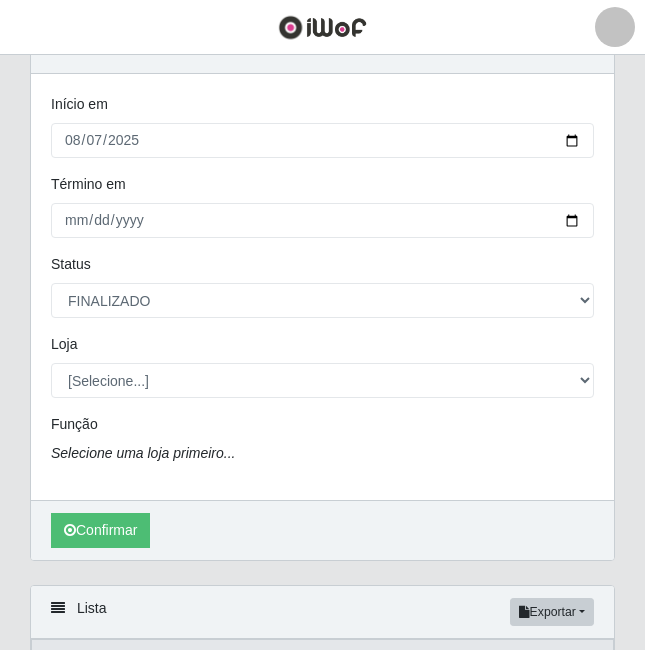 click on "Selecione uma loja primeiro..." at bounding box center (143, 453) 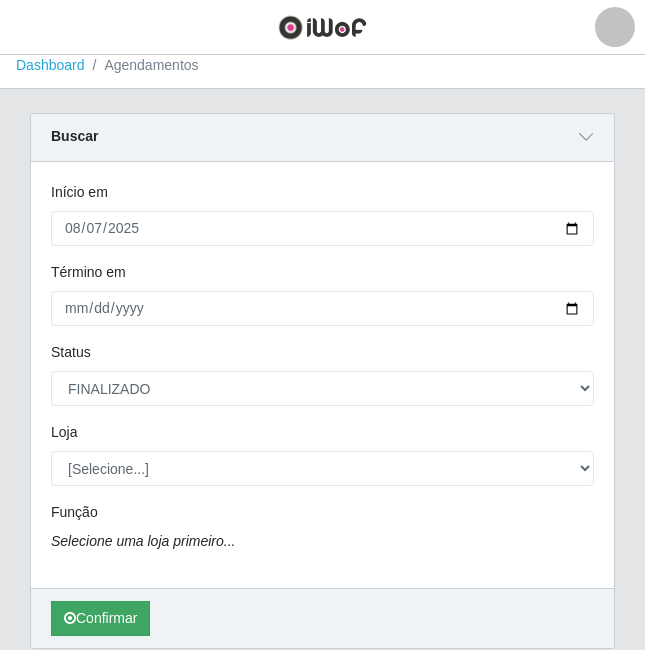 scroll, scrollTop: 0, scrollLeft: 0, axis: both 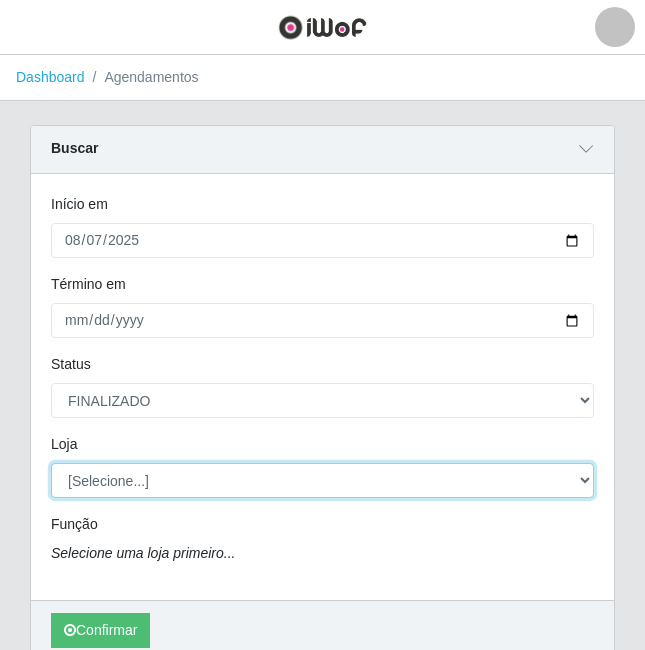 click on "[Selecione...] Nordestão - Alecrim Nordestão - Petrópolis" at bounding box center (322, 480) 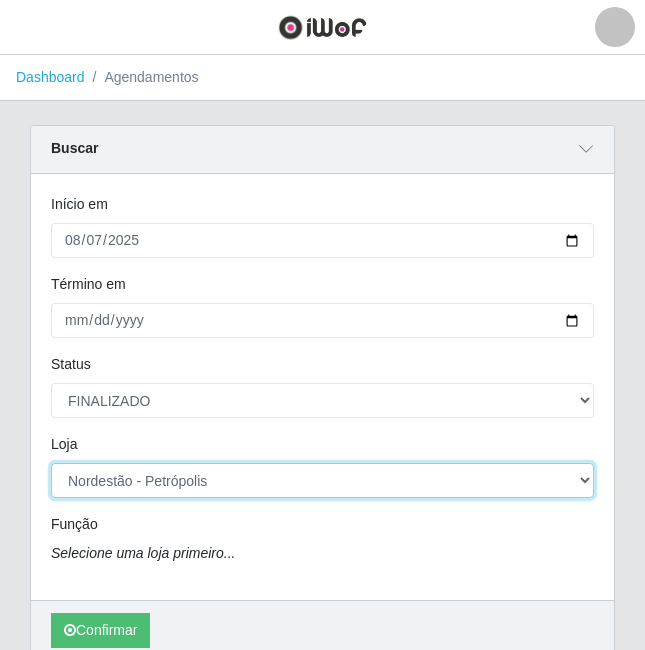 click on "[Selecione...] Nordestão - Alecrim Nordestão - Petrópolis" at bounding box center (322, 480) 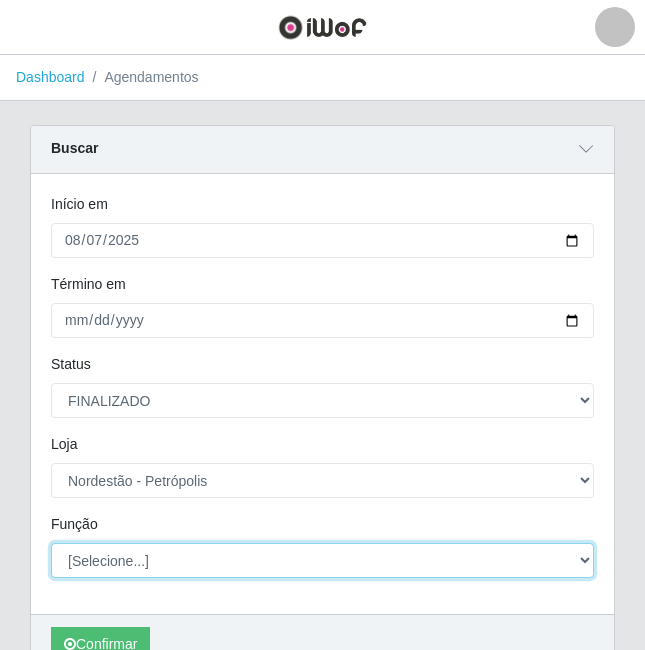 click on "[Selecione...] Embalador Embalador + Embalador ++" at bounding box center (322, 560) 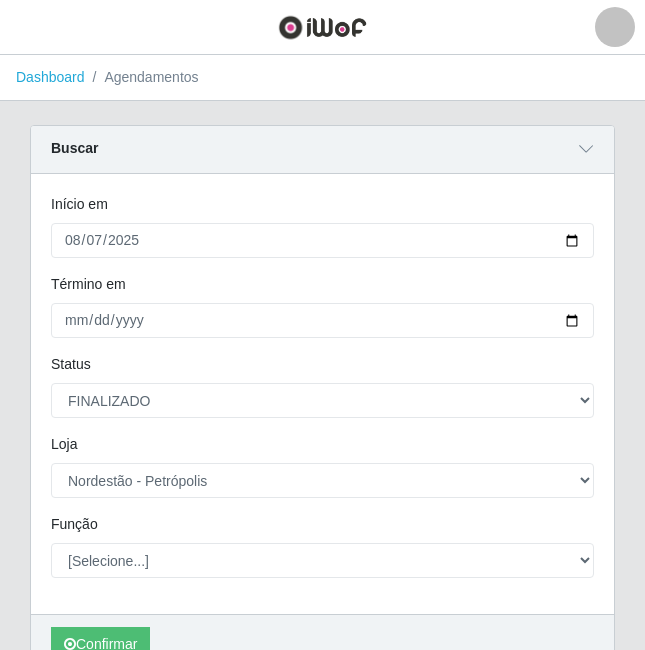 drag, startPoint x: 440, startPoint y: 596, endPoint x: 455, endPoint y: 575, distance: 25.806976 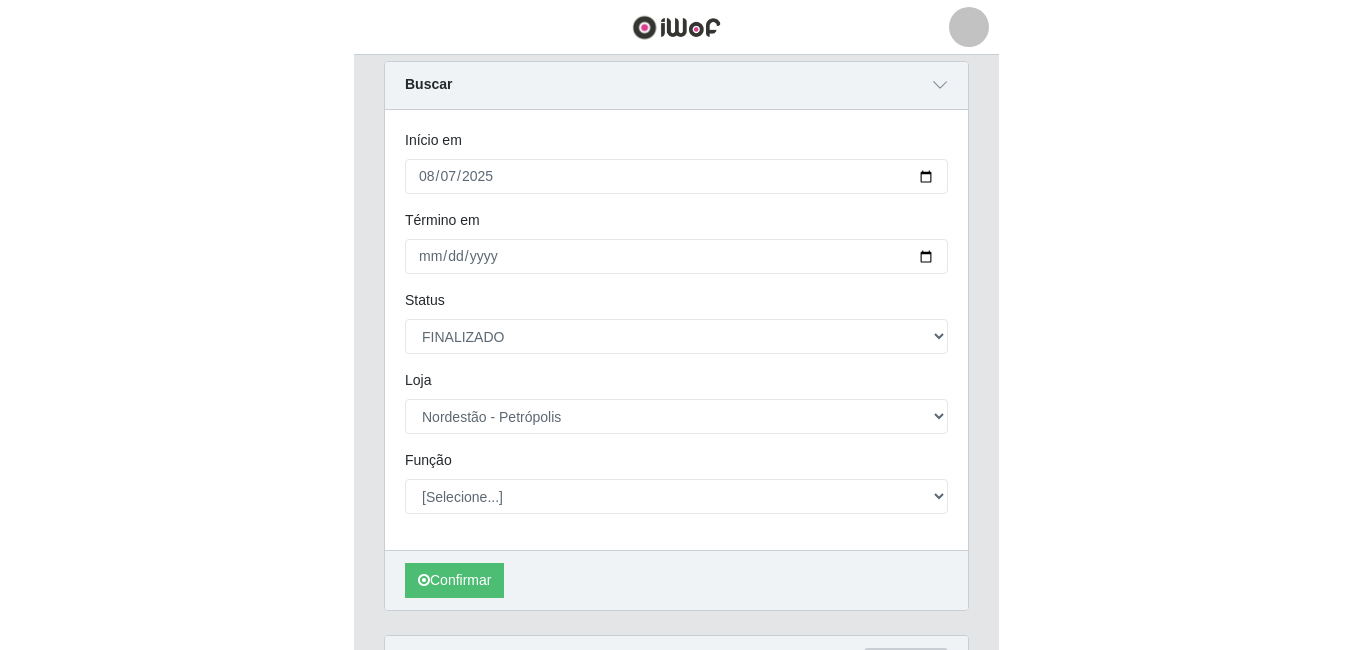 scroll, scrollTop: 100, scrollLeft: 0, axis: vertical 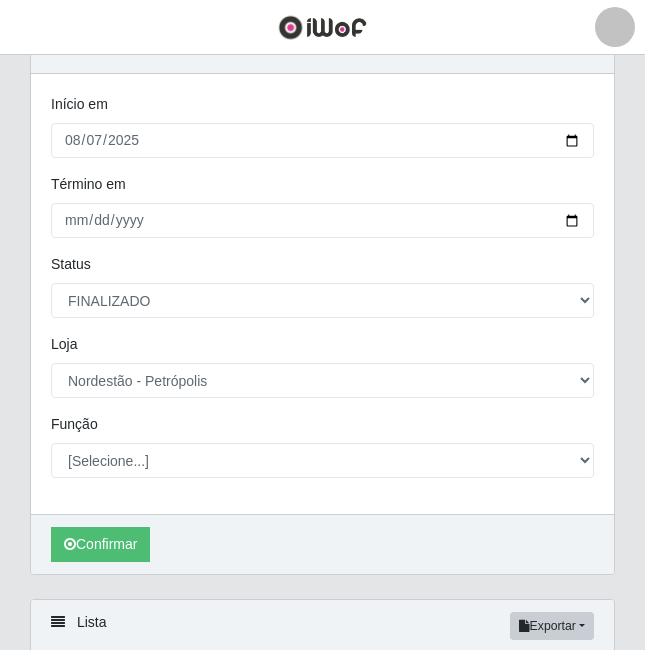 click on "Carregando...  Buscar Início em 2025-08-07 Término em 0202-08-07 Status [Selecione...] AGENDADO AGUARDANDO LIBERAR EM ANDAMENTO EM REVISÃO FINALIZADO CANCELADO FALTA Loja [Selecione...] Nordestão - Alecrim Nordestão - Petrópolis Função [Selecione...] Embalador Embalador + Embalador ++  Confirmar   Lista  Exportar PDF Excel Solicitação Agendamento Status Janiele Ribeiro dos Santos 30/09/2025, 16:00  -   22:00 Embalador Nordestão - Petrópolis # 680344 Agendado em:   19/07/2025, 23:57 AGENDADO Maria de Fatima Silva de Medeiros 30/09/2025, 16:00  -   22:00 Embalador Nordestão - Petrópolis # 680663 Agendado em:   20/07/2025, 23:52 AGENDADO Nívia Rodrigues de Souza 30/09/2025, 08:00  -   14:00 Embalador Nordestão - Petrópolis # 677903 Agendado em:   17/07/2025, 13:06 AGENDADO Tamara Denise Silva de Almeida  30/09/2025, 08:00  -   14:00 Embalador Nordestão - Alecrim # 679357 Agendado em:   18/07/2025, 22:50 AGENDADO Janiele Ribeiro dos Santos 29/09/2025, 16:00  -   22:00 Embalador # 697345    -" at bounding box center [322, 1388] 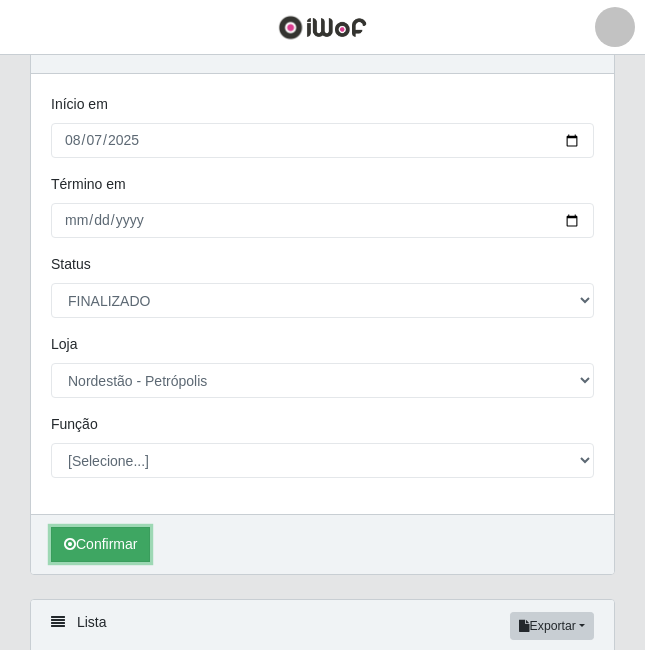 click on "Confirmar" at bounding box center (100, 544) 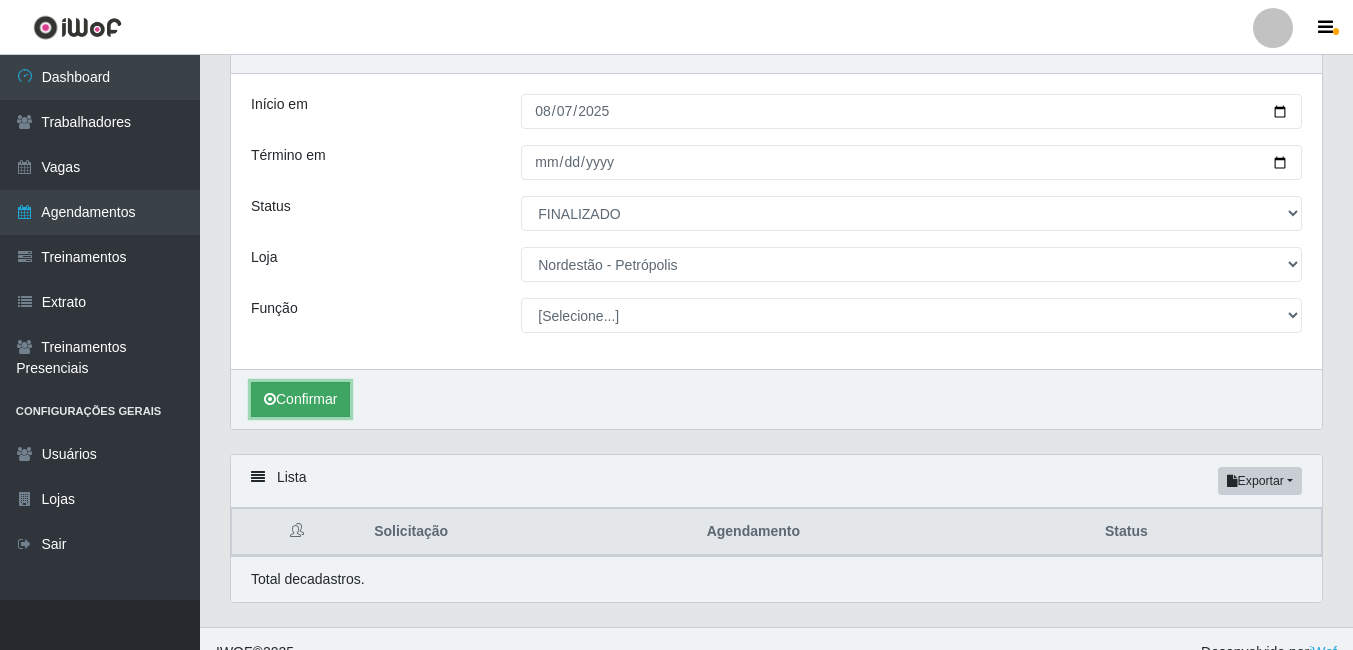 click on "Confirmar" at bounding box center (300, 399) 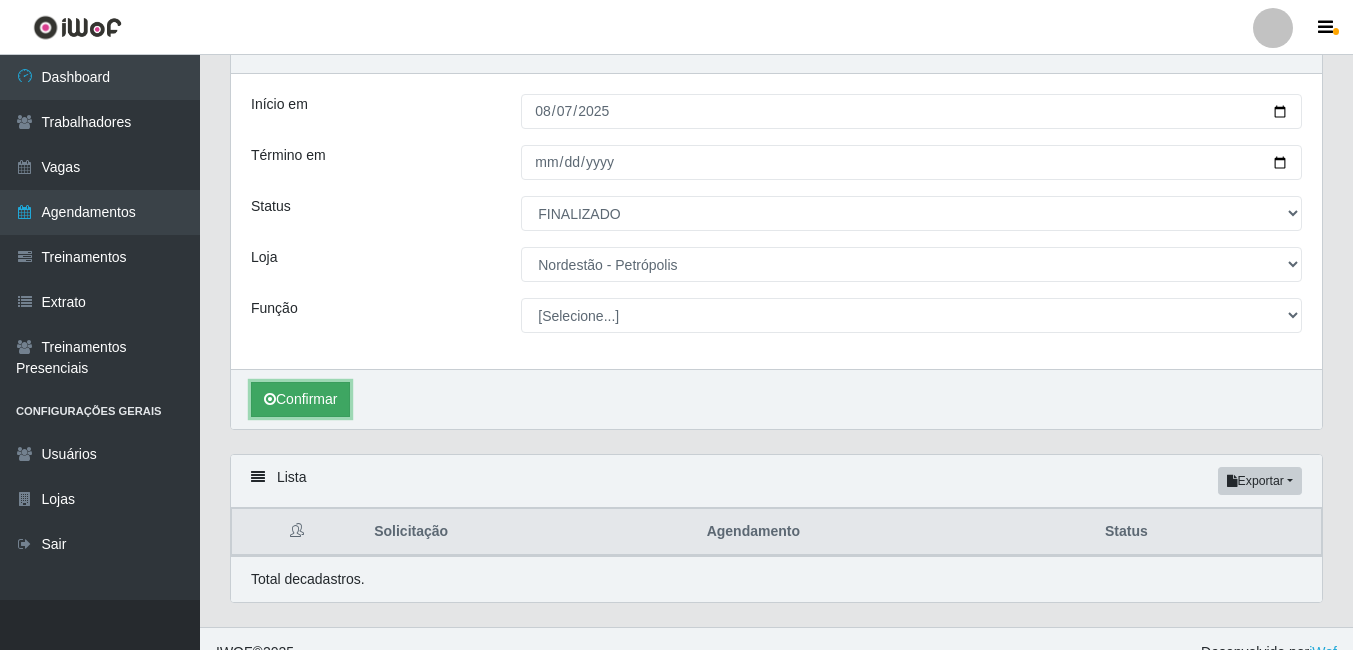 scroll, scrollTop: 0, scrollLeft: 0, axis: both 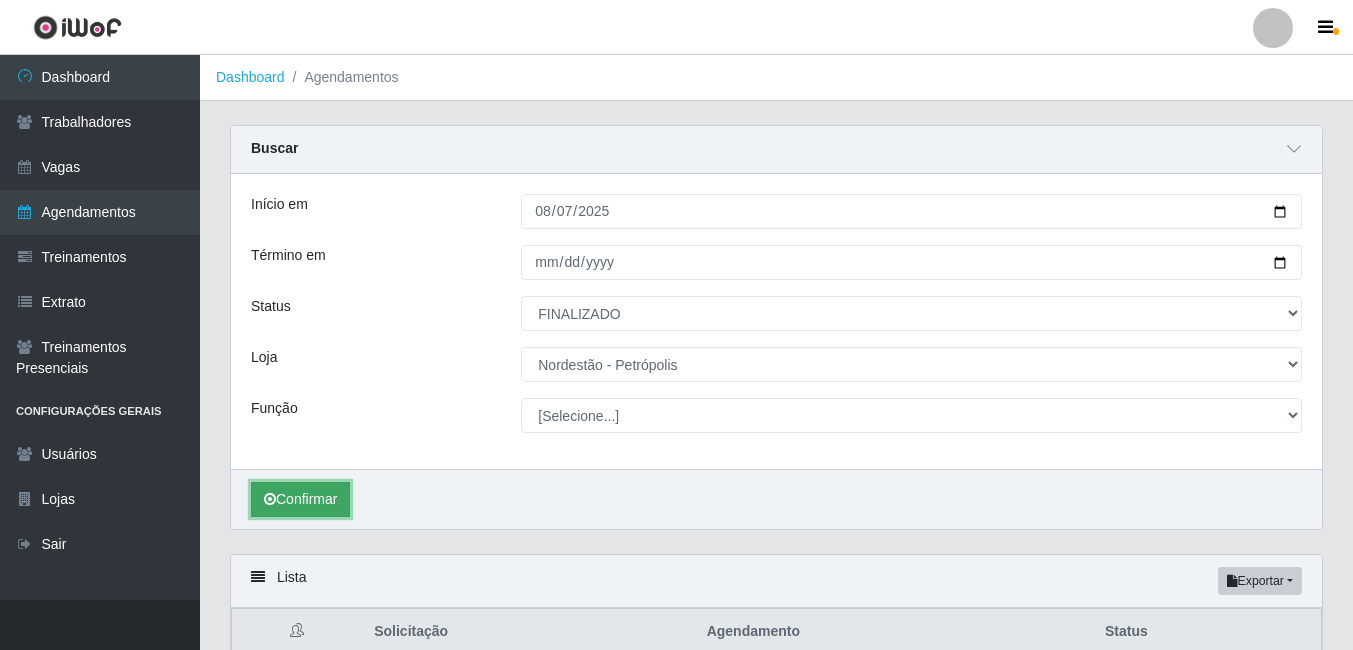 click on "Confirmar" at bounding box center (300, 499) 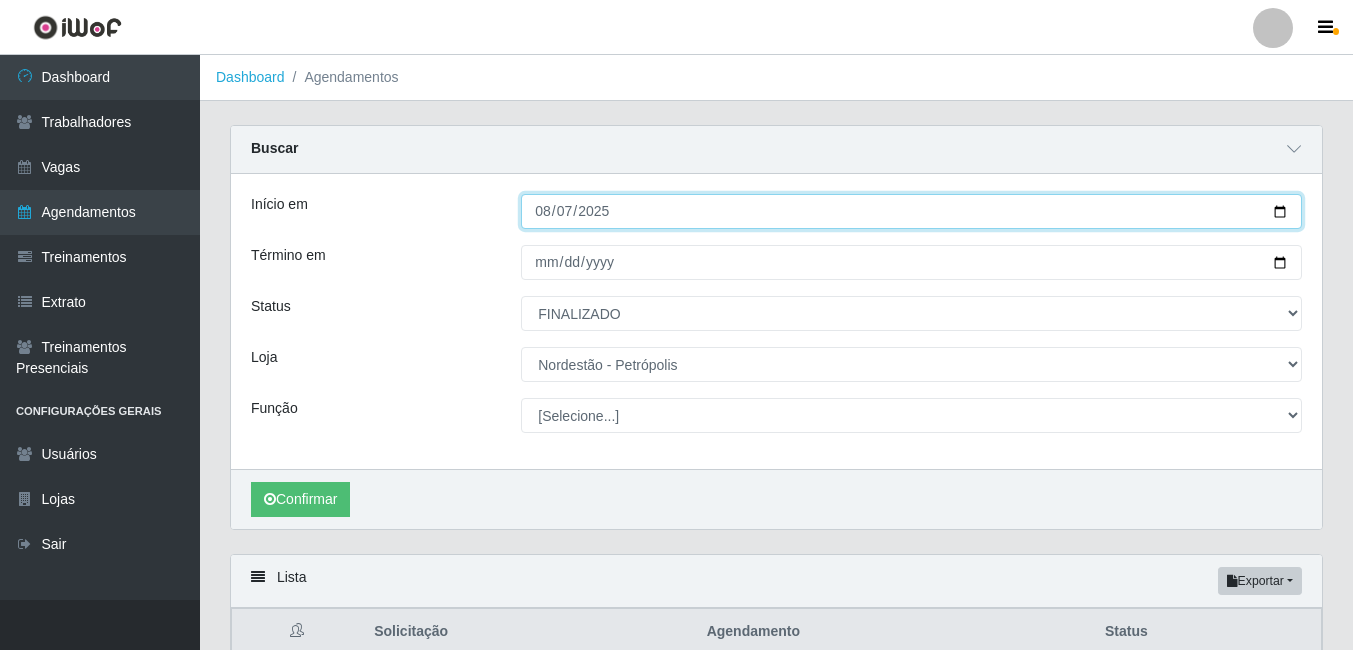 click on "2025-08-07" at bounding box center [911, 211] 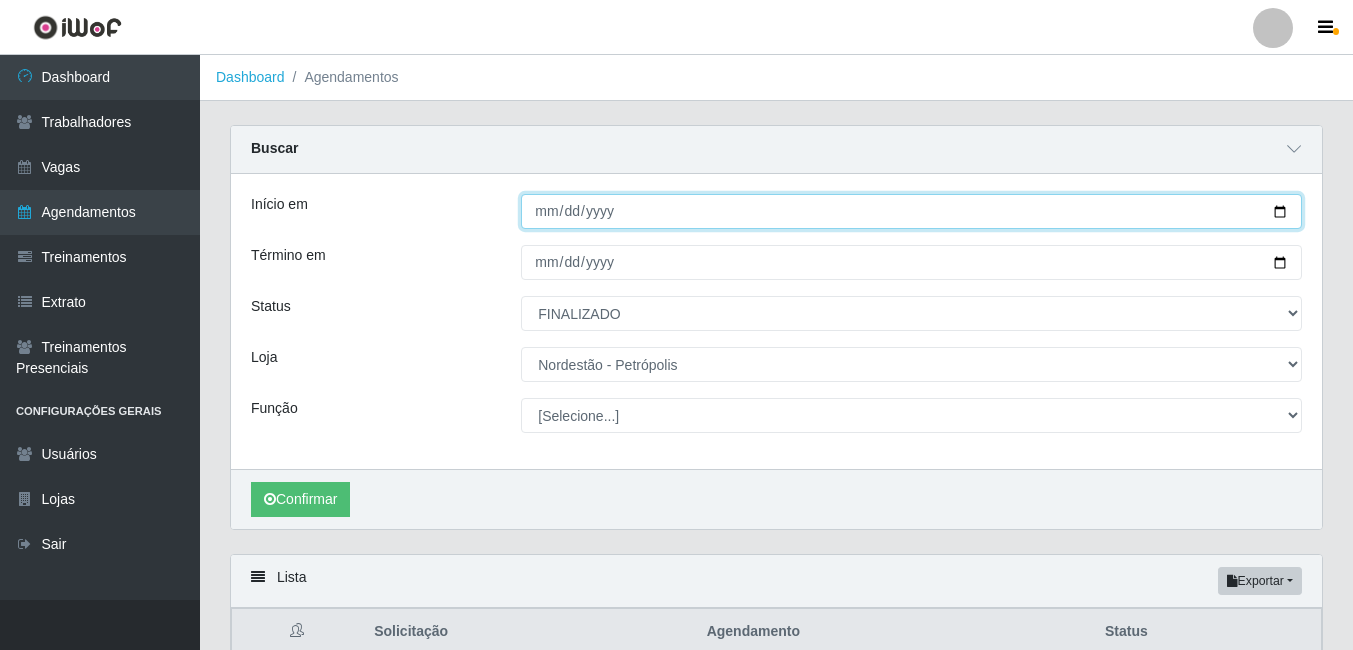 type on "2025-08-06" 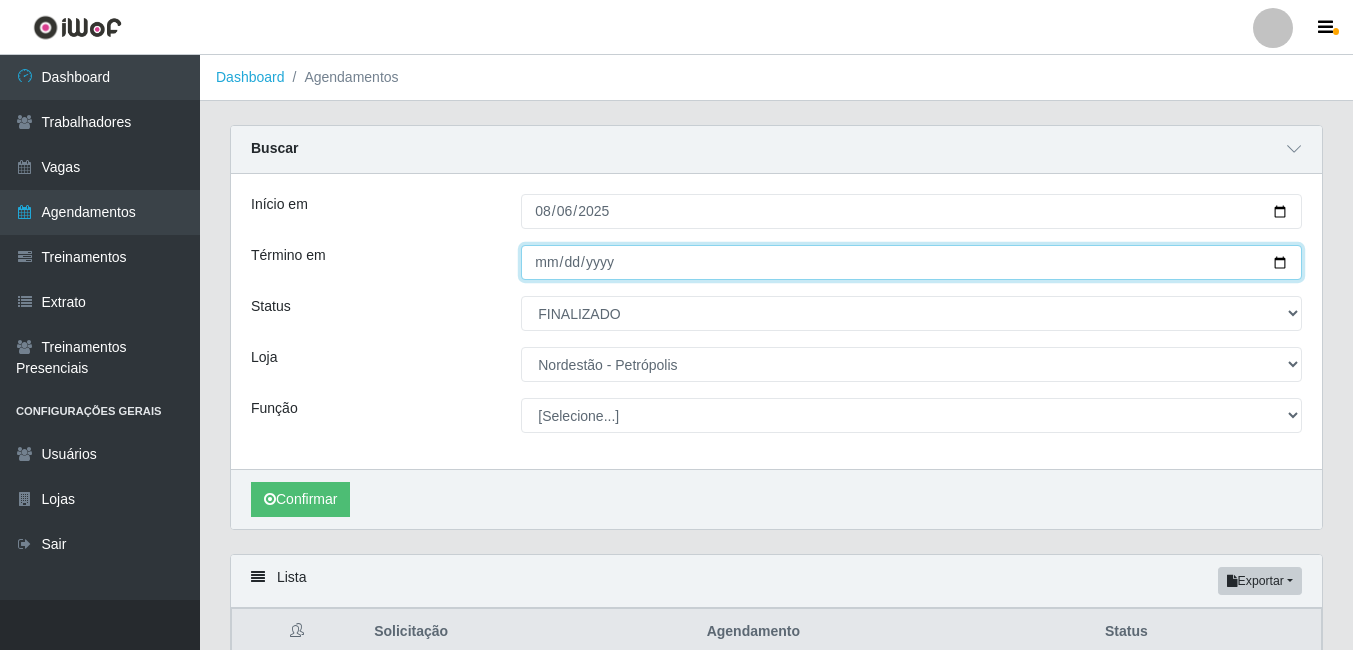 click on "0202-08-07" at bounding box center [911, 262] 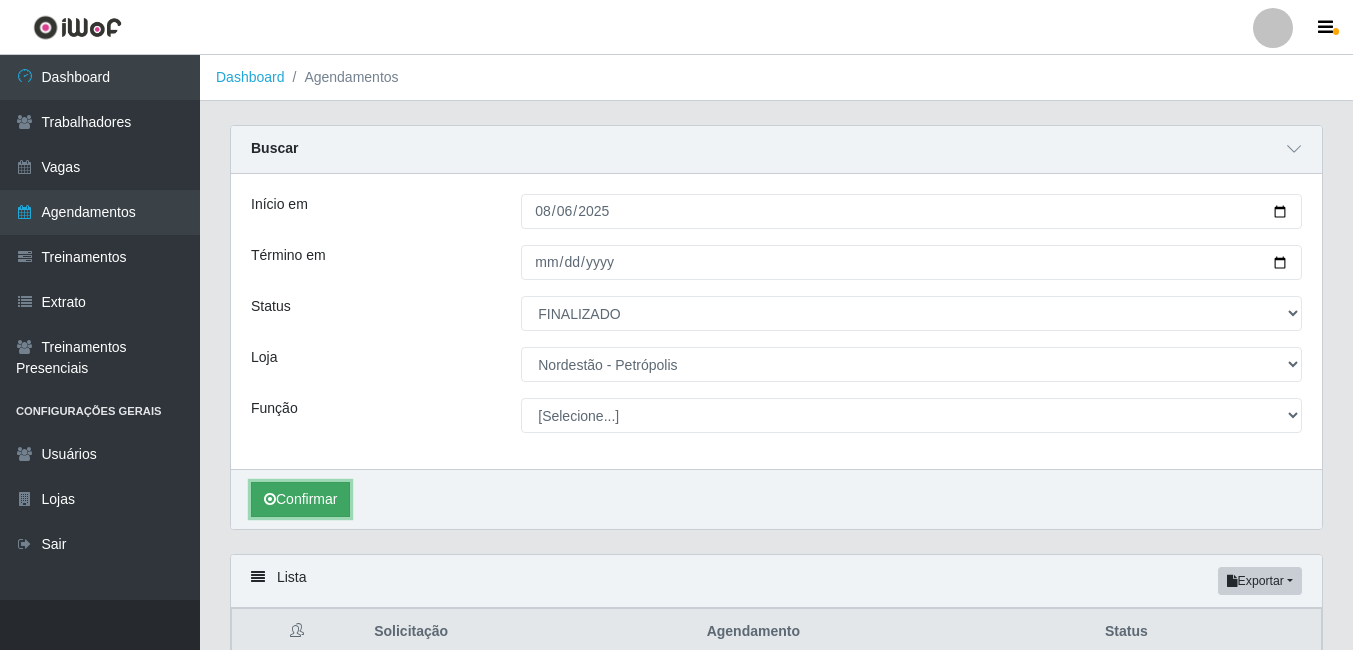 click on "Confirmar" at bounding box center [300, 499] 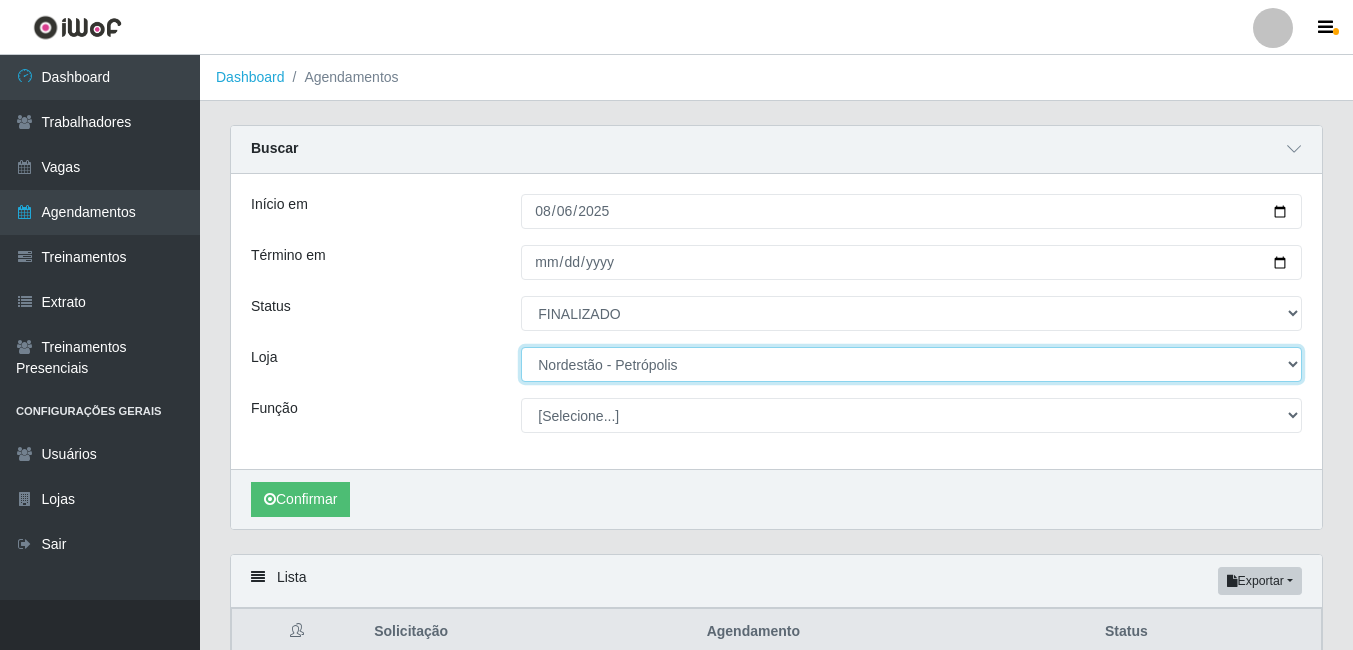 click on "[Selecione...] Nordestão - Alecrim Nordestão - Petrópolis" at bounding box center [911, 364] 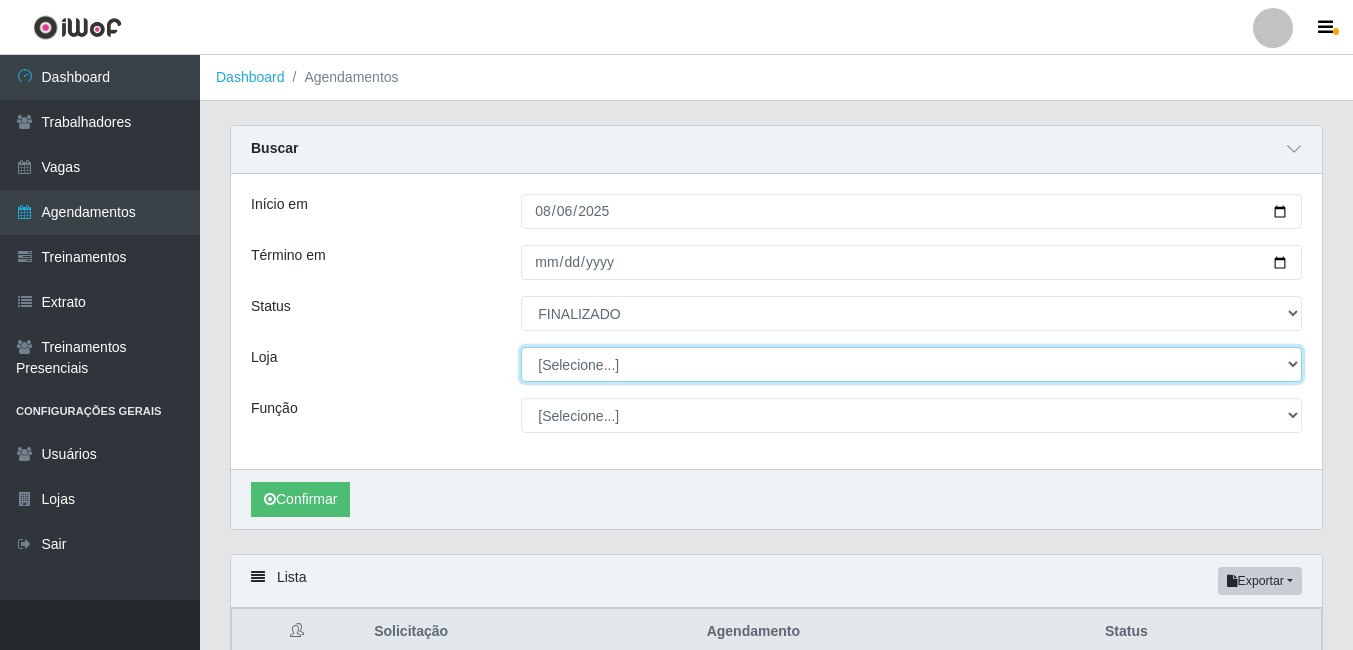 click on "[Selecione...] Nordestão - Alecrim Nordestão - Petrópolis" at bounding box center (911, 364) 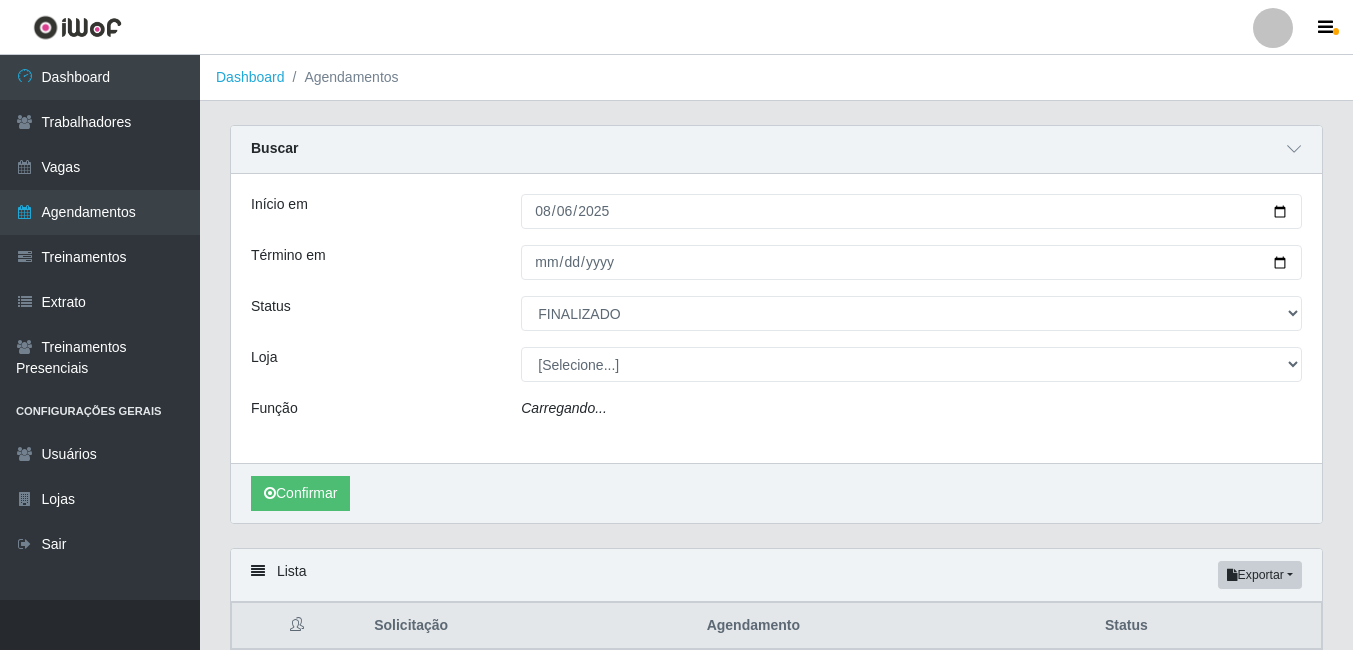 click on "Função" at bounding box center (371, 412) 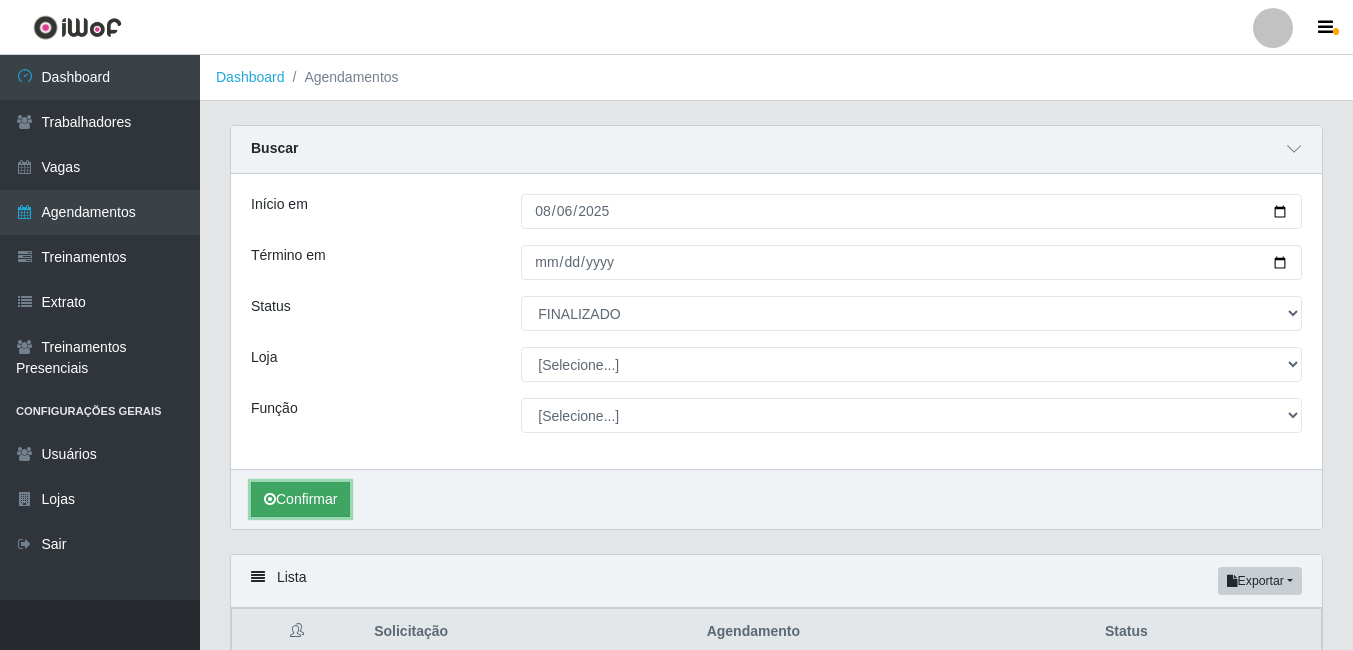 click on "Confirmar" at bounding box center (300, 499) 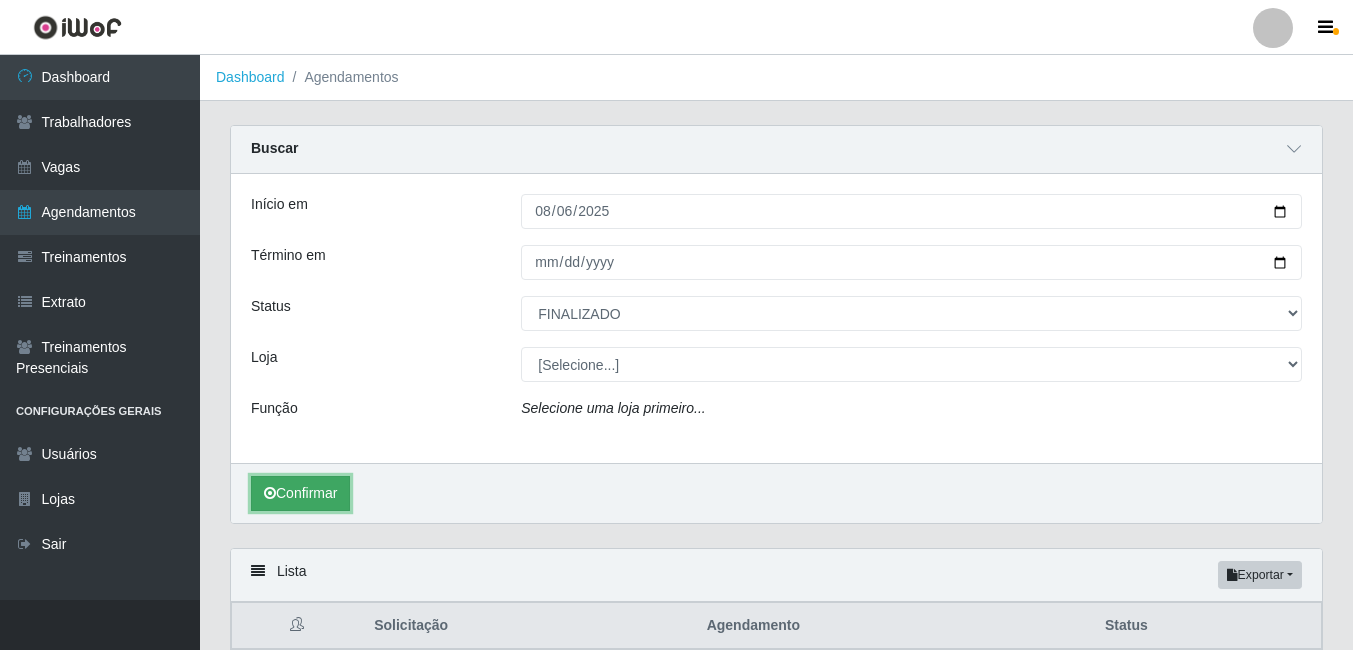 click on "Confirmar" at bounding box center [300, 493] 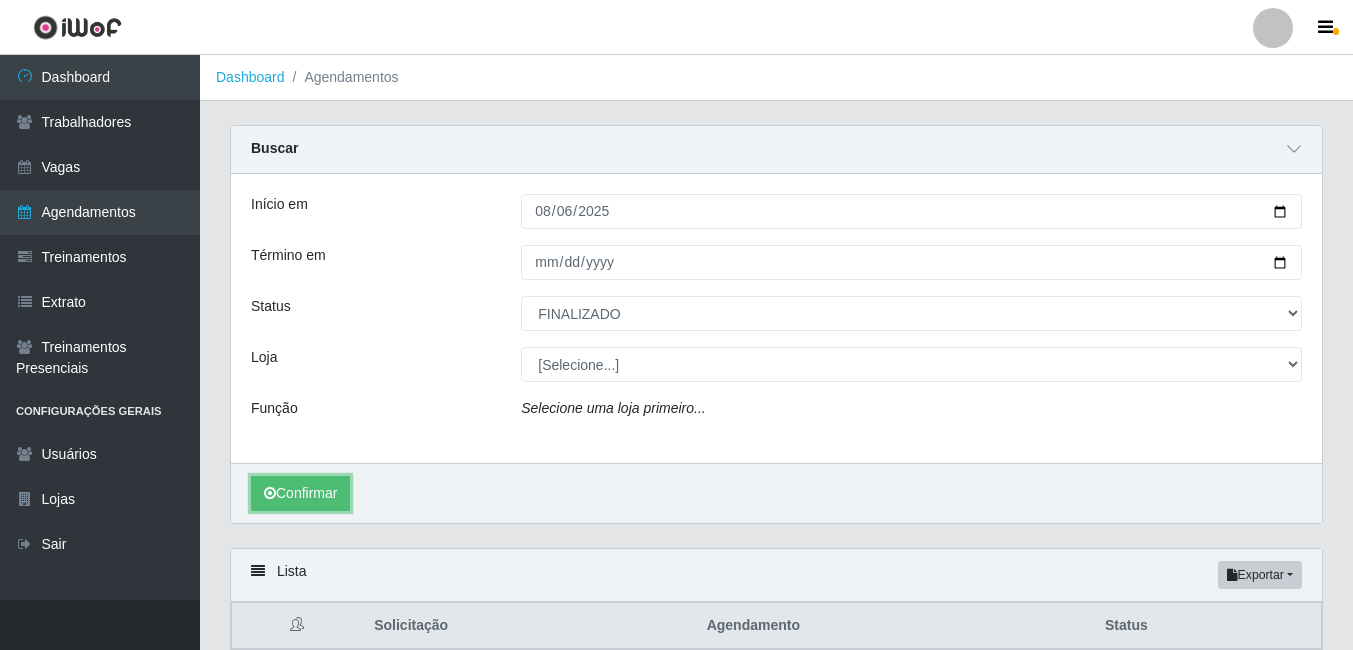 click on "Confirmar" at bounding box center [776, 493] 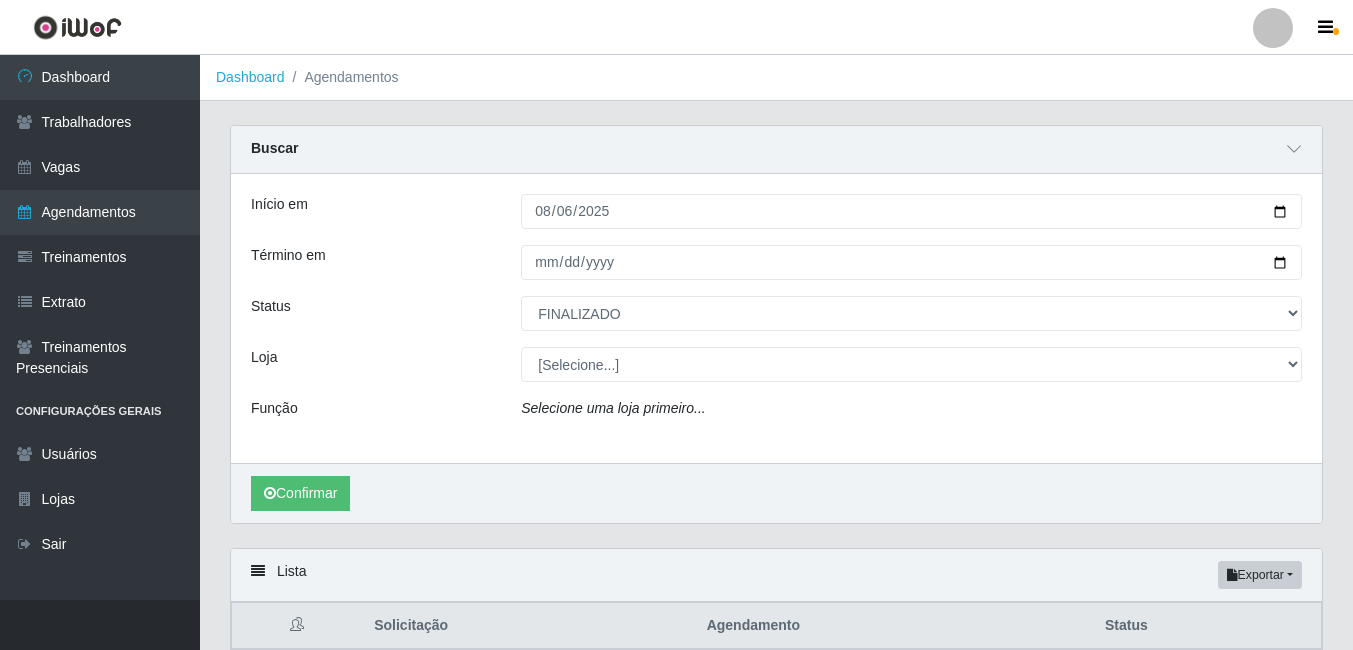 drag, startPoint x: 324, startPoint y: 512, endPoint x: 324, endPoint y: 526, distance: 14 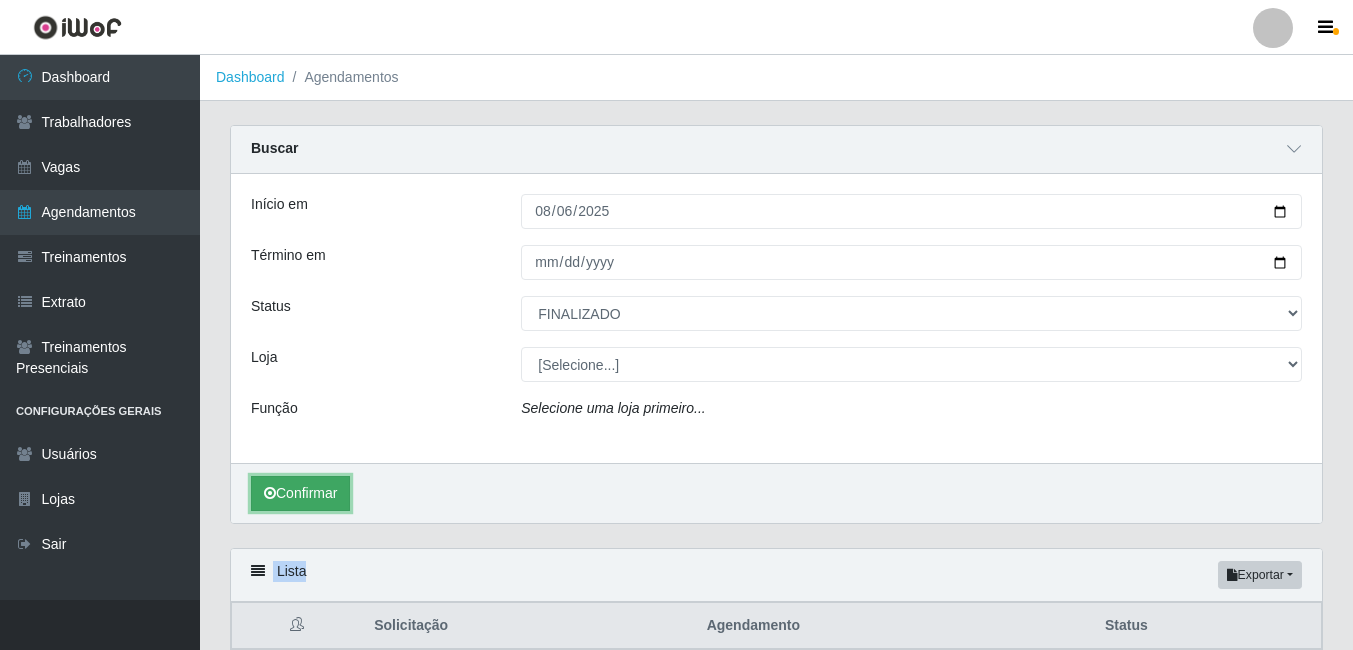 drag, startPoint x: 332, startPoint y: 551, endPoint x: 293, endPoint y: 501, distance: 63.411354 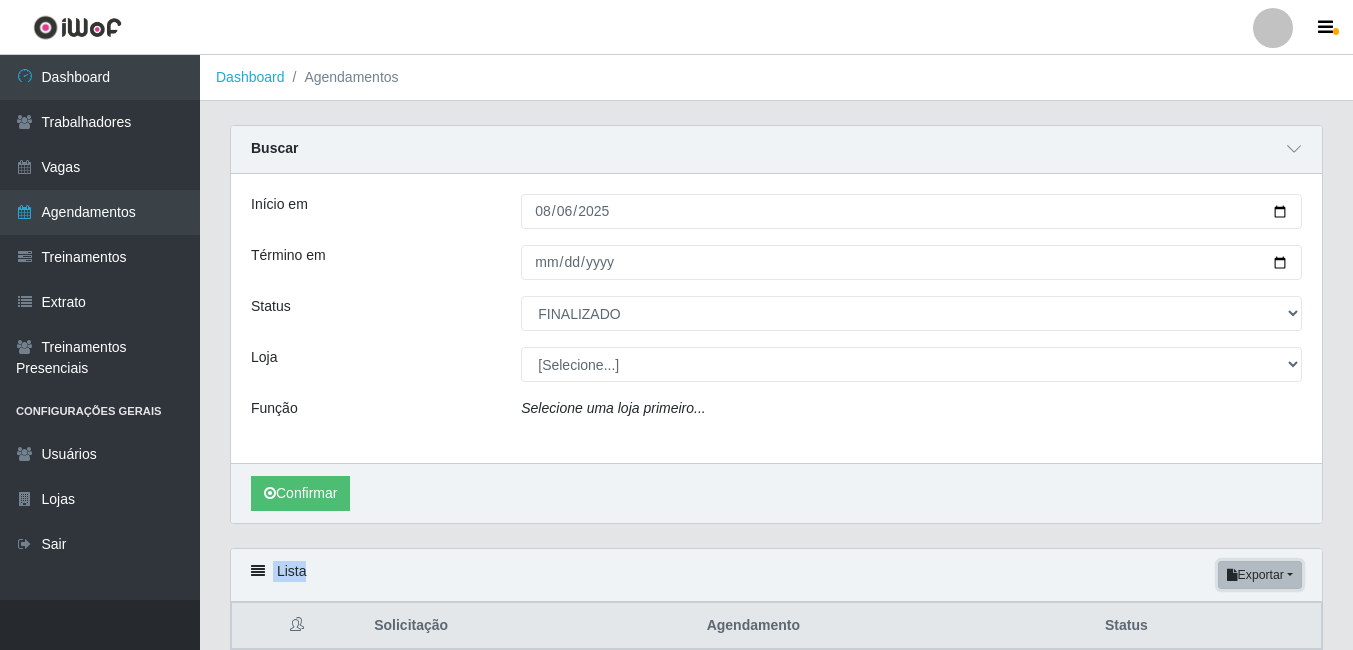 click on "Exportar" at bounding box center (1260, 575) 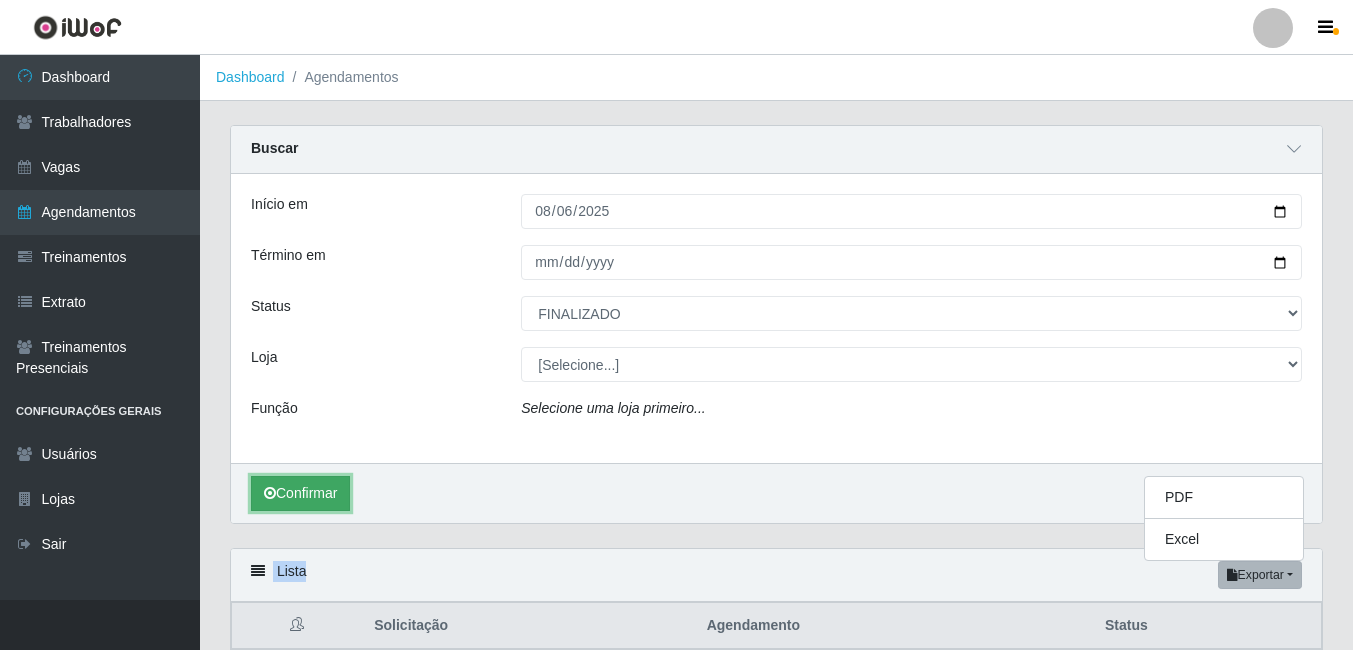 click on "Confirmar" at bounding box center [300, 493] 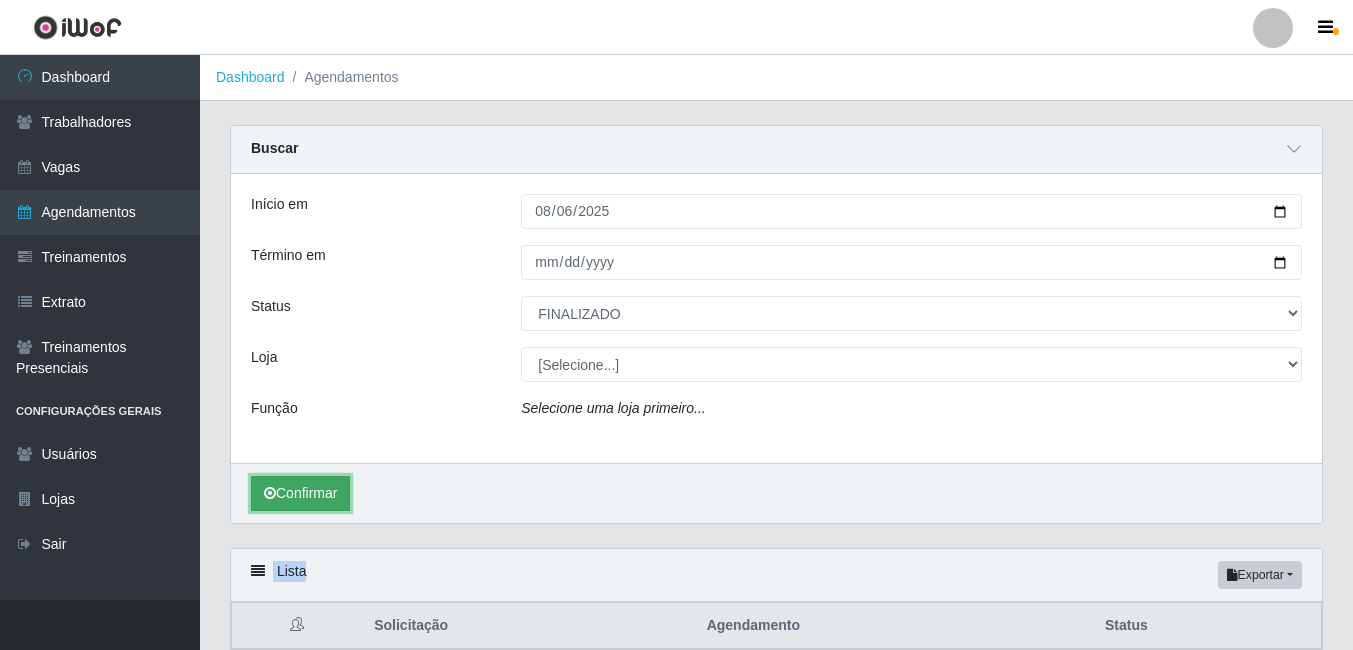 click on "Confirmar" at bounding box center (300, 493) 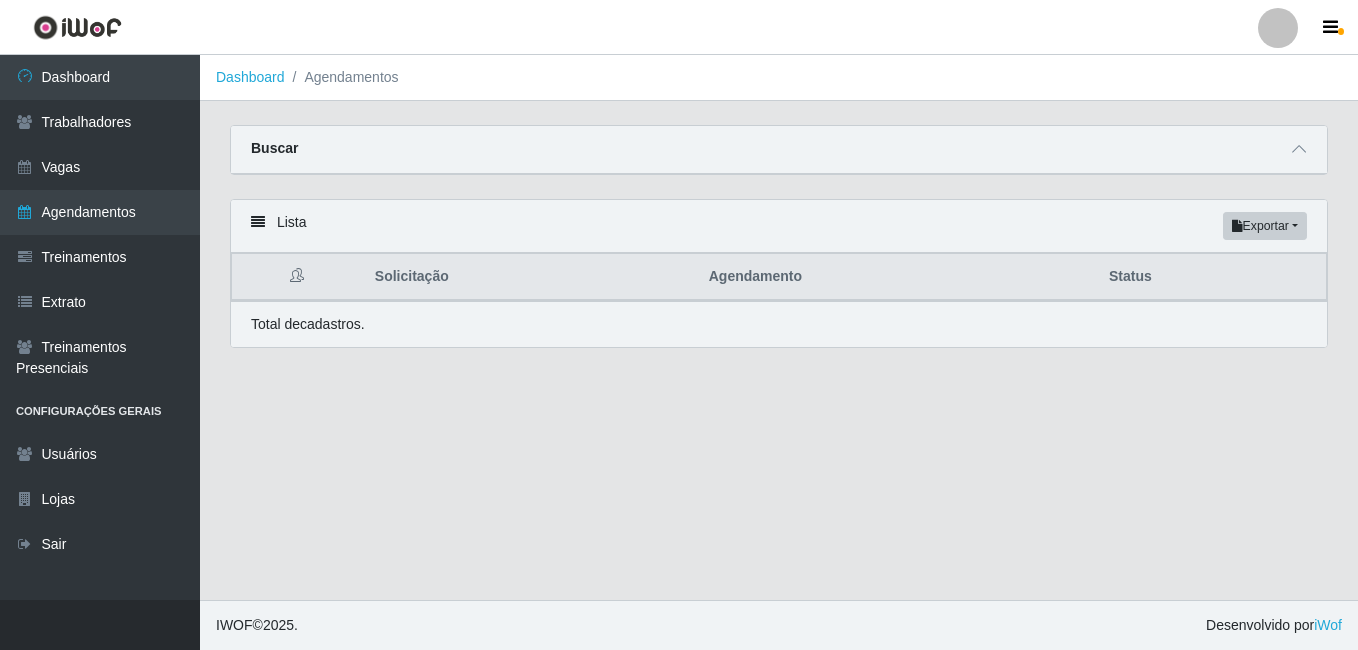 select on "FINALIZADO" 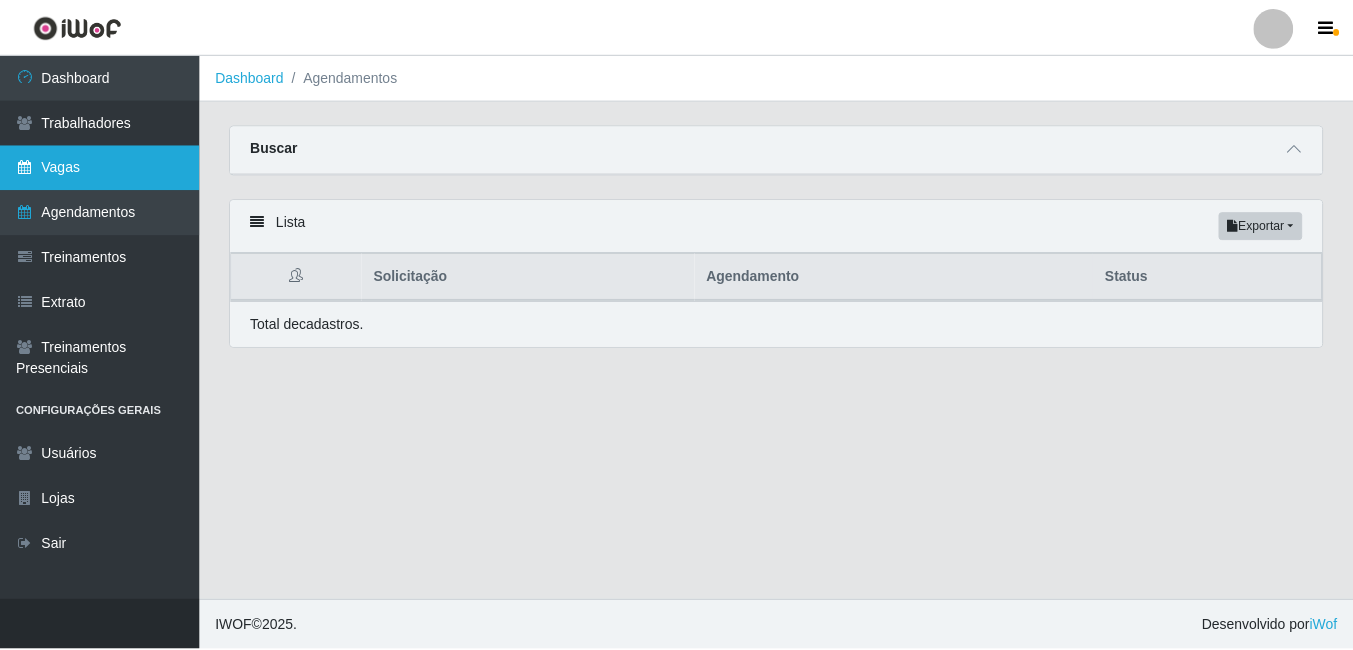 scroll, scrollTop: 0, scrollLeft: 0, axis: both 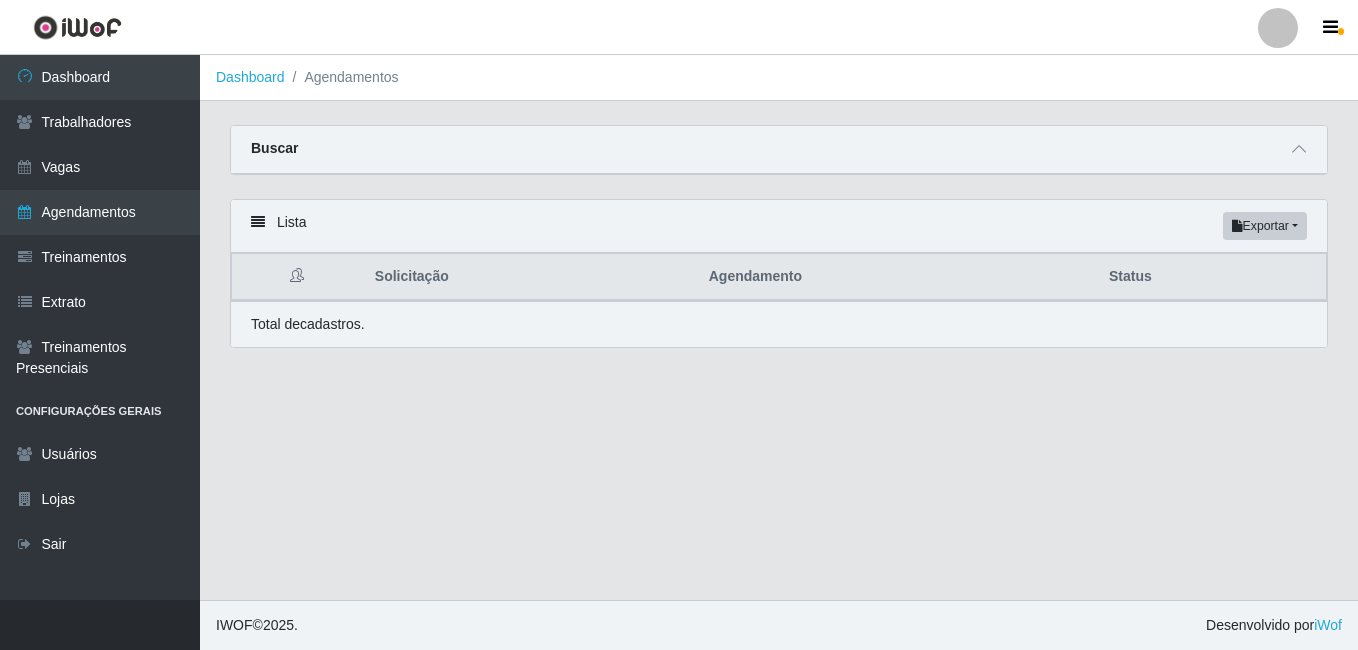click on "Buscar" at bounding box center (274, 148) 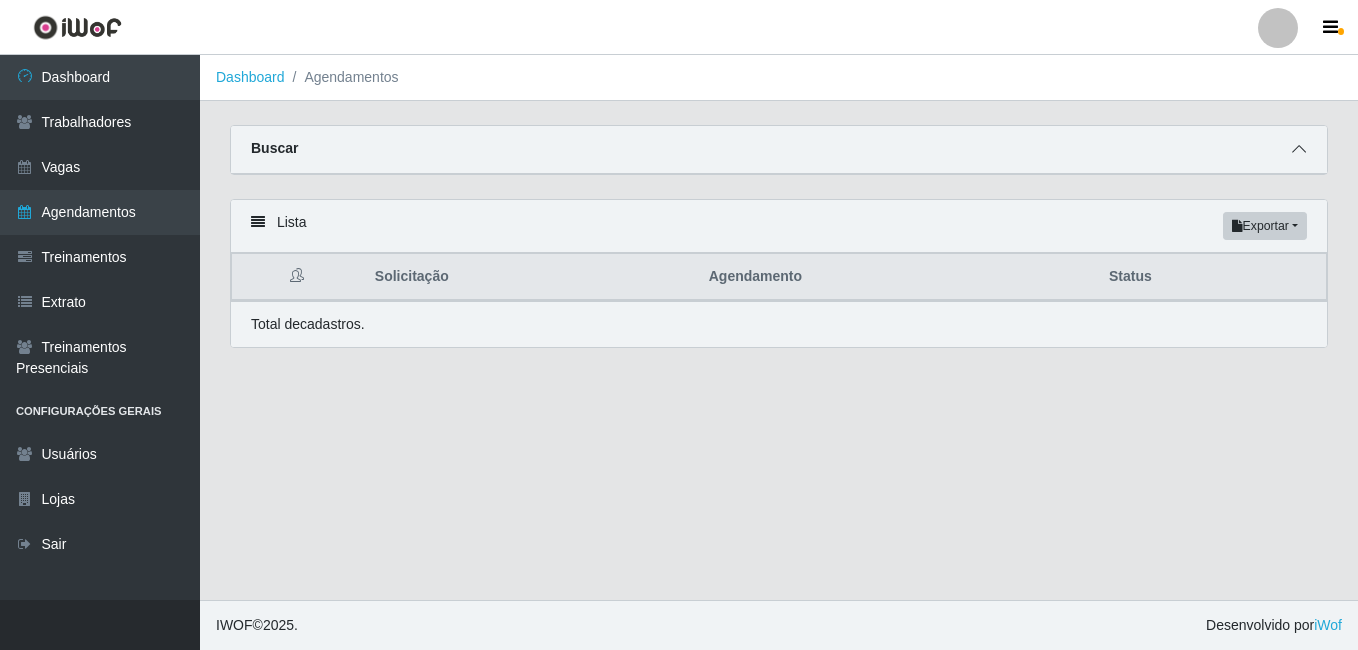click at bounding box center [1299, 149] 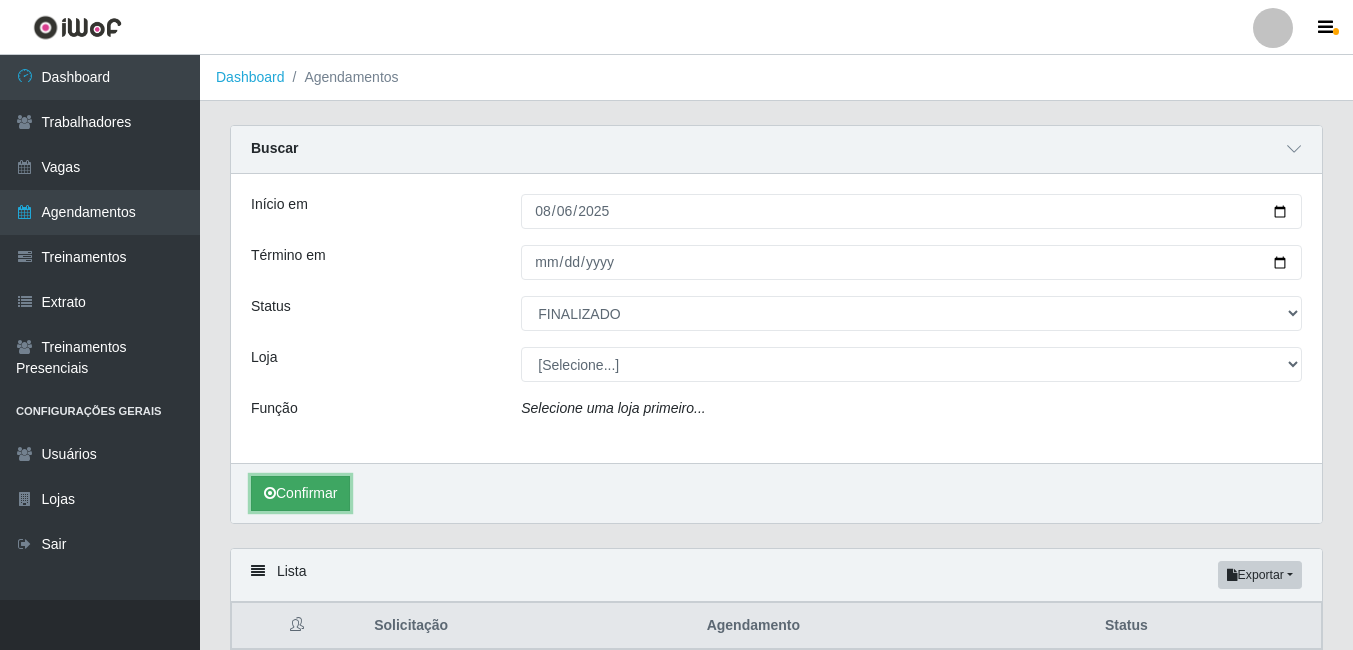 click on "Confirmar" at bounding box center [300, 493] 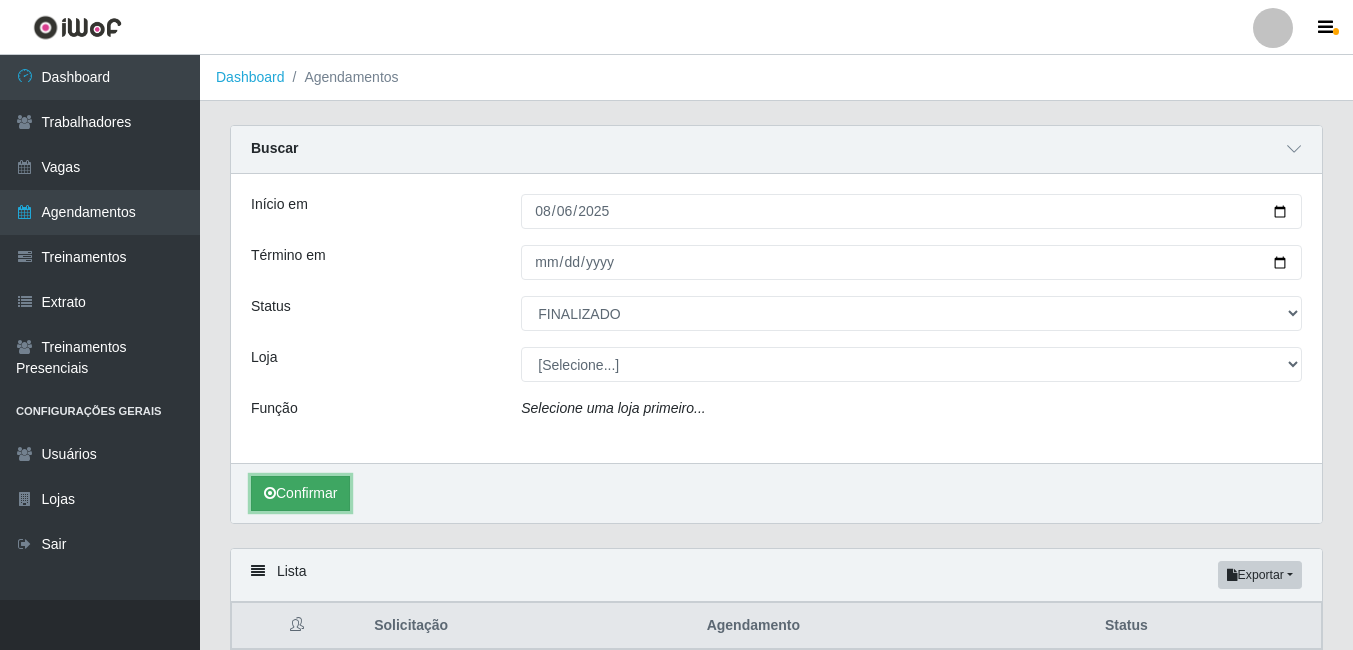 click on "Confirmar" at bounding box center (300, 493) 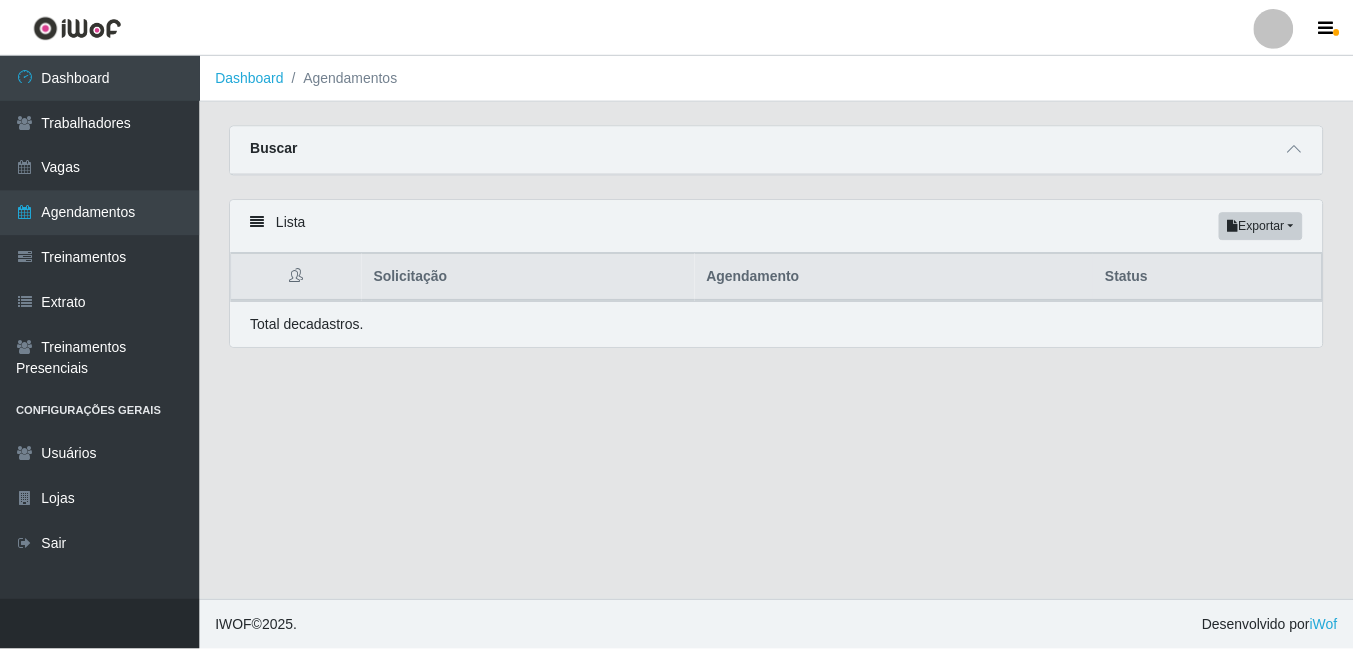 scroll, scrollTop: 0, scrollLeft: 0, axis: both 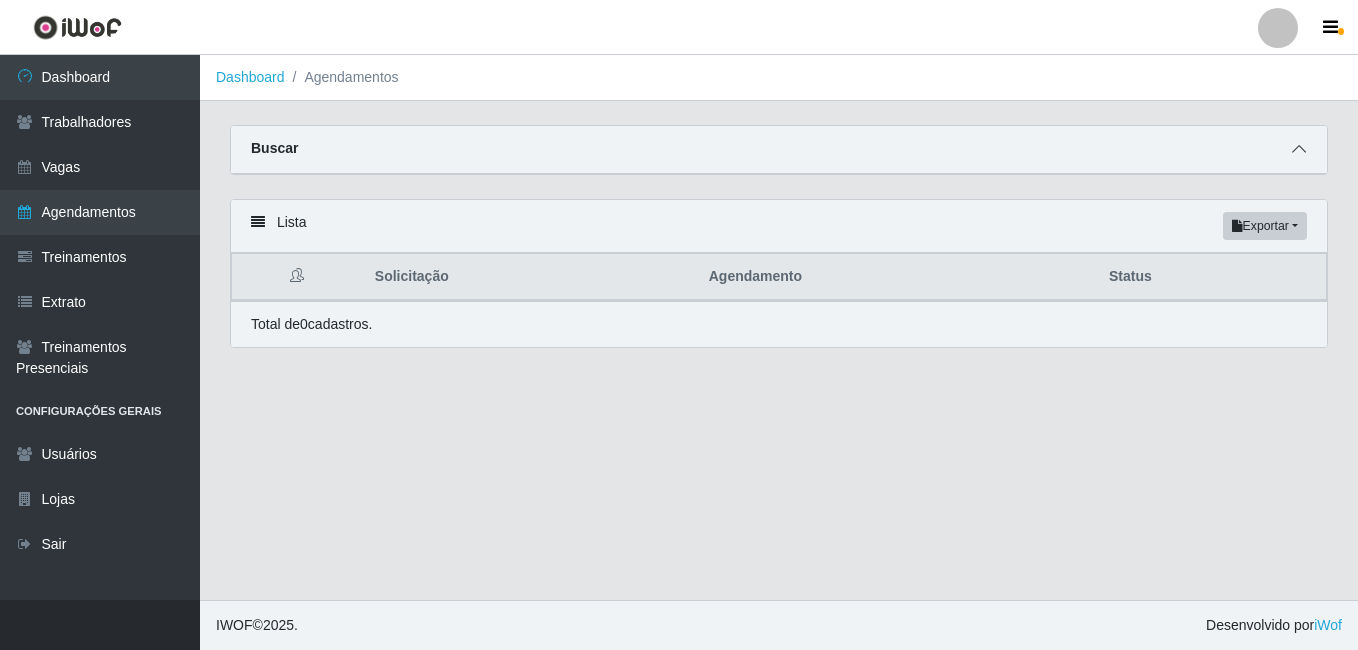 click at bounding box center [1299, 149] 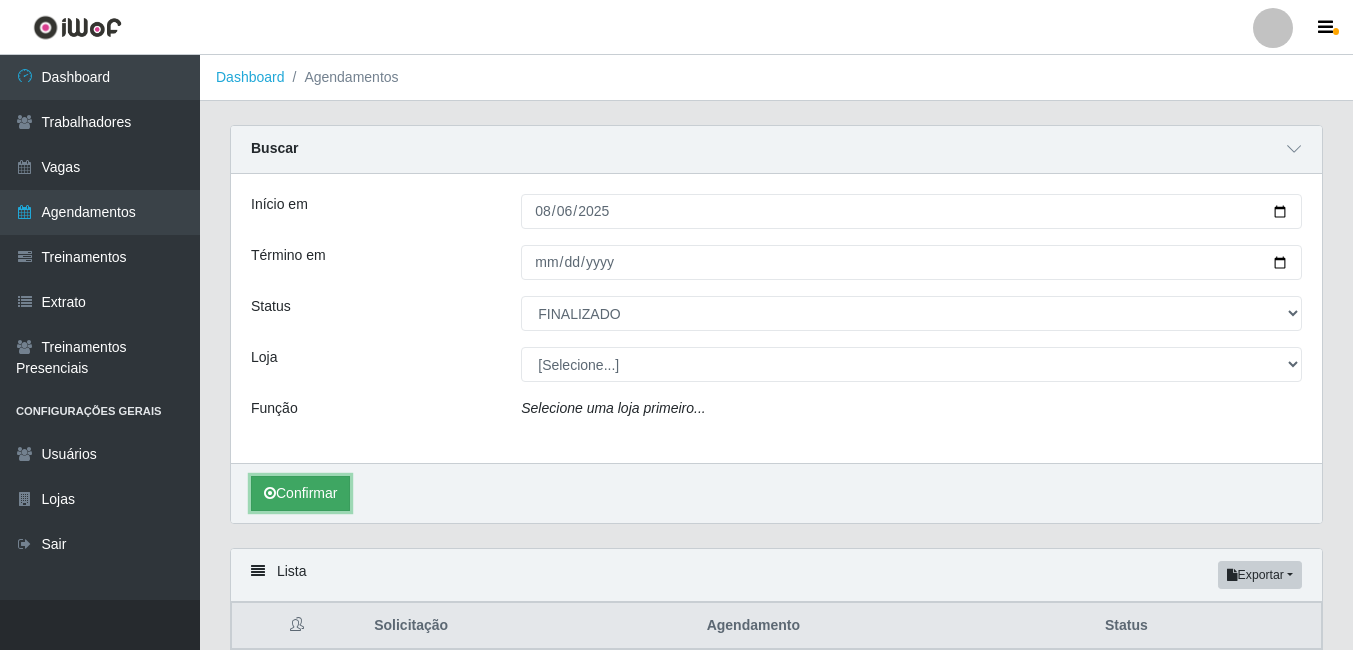 click on "Confirmar" at bounding box center [300, 493] 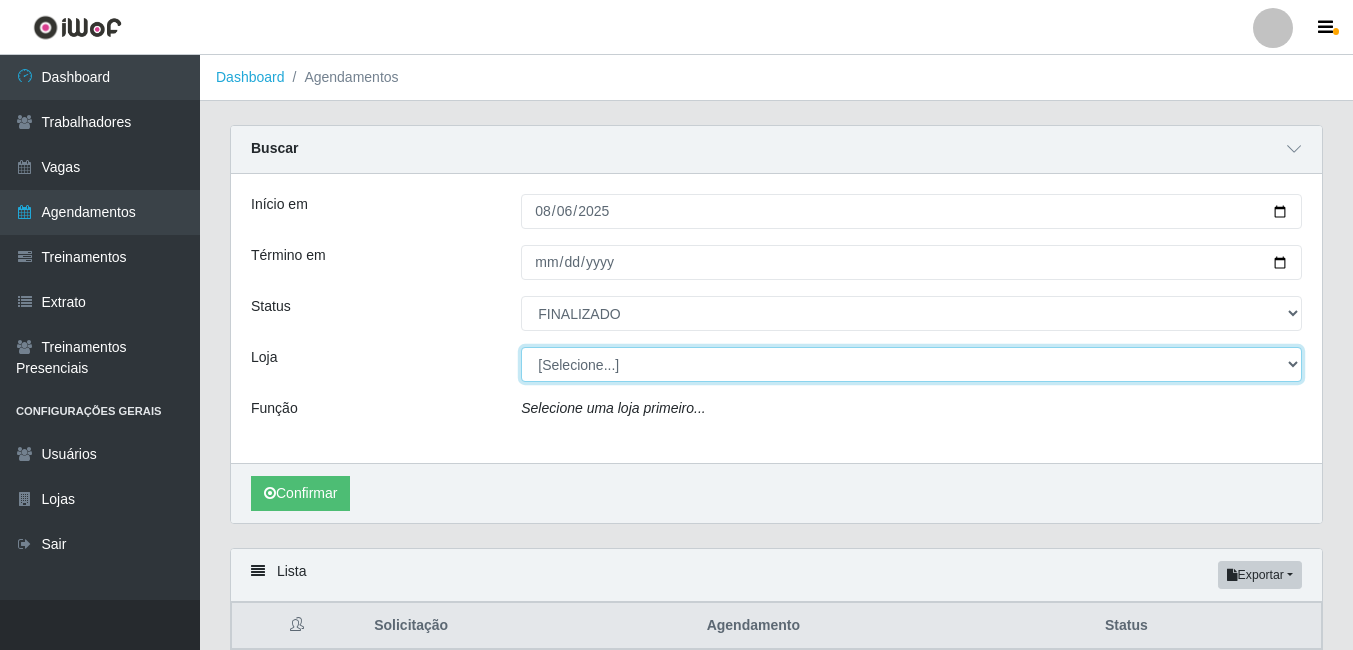 click on "[Selecione...] Nordestão - Alecrim Nordestão - Petrópolis" at bounding box center (911, 364) 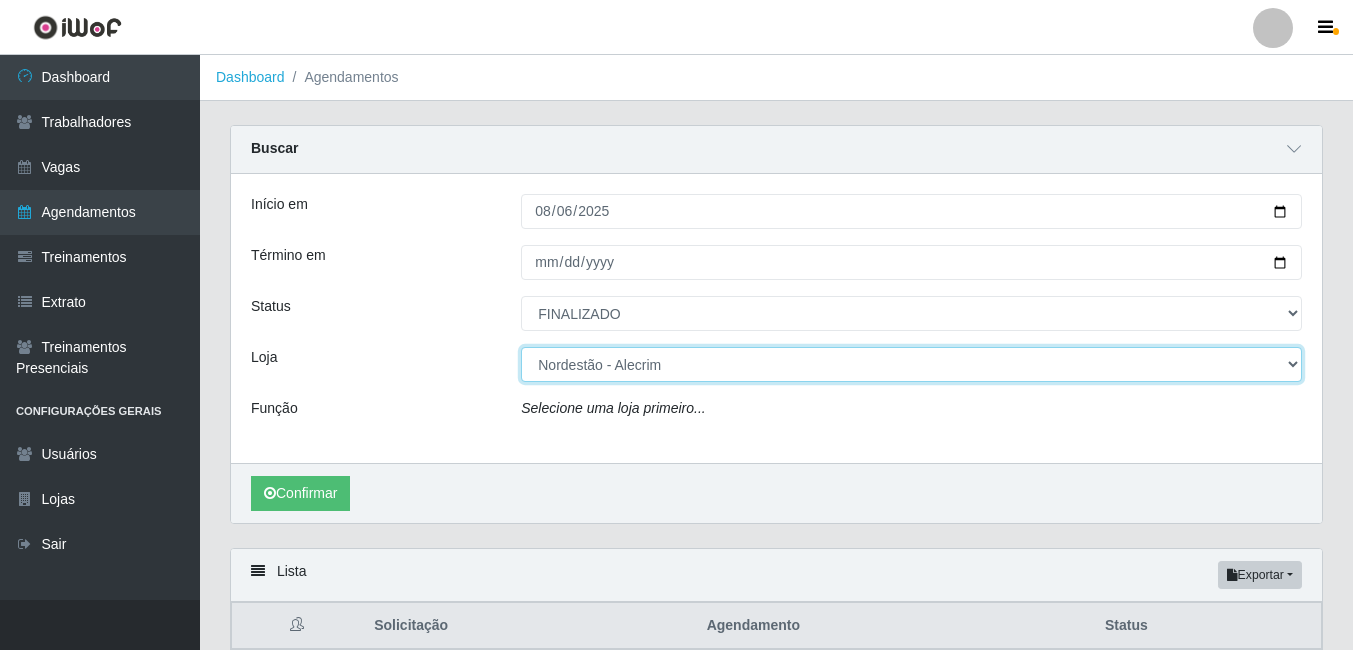 click on "[Selecione...] Nordestão - Alecrim Nordestão - Petrópolis" at bounding box center (911, 364) 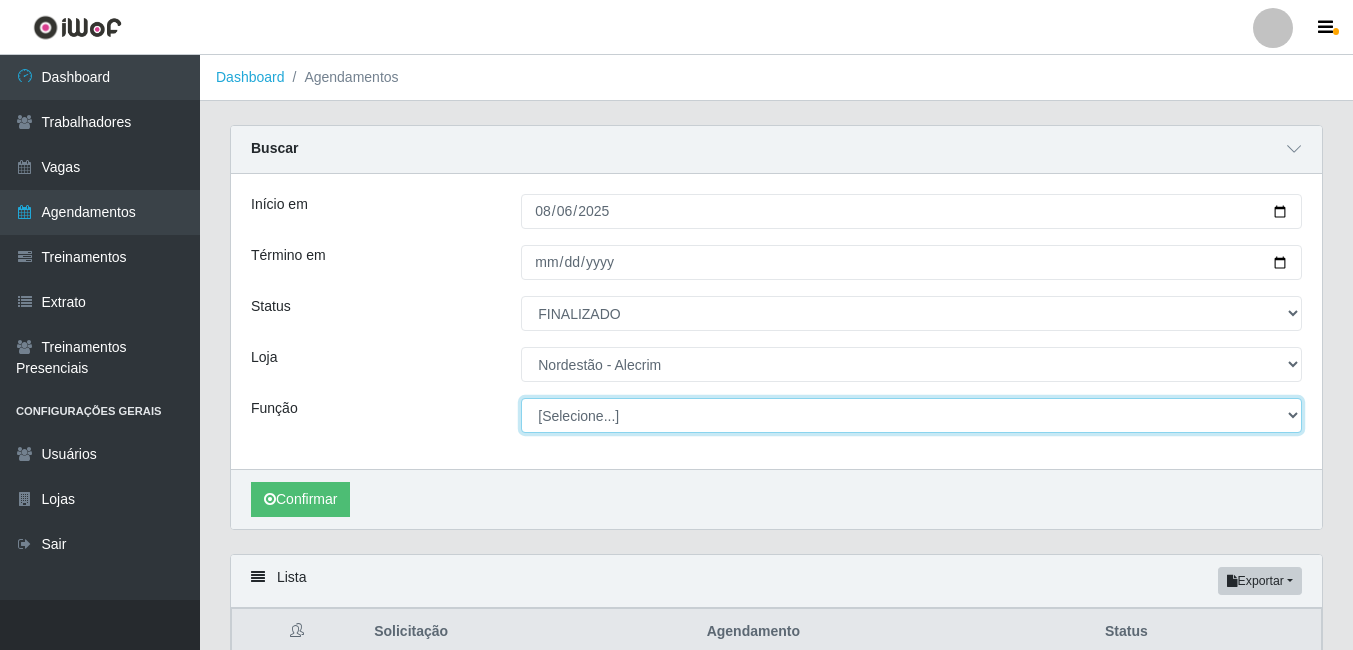 click on "[Selecione...] Embalador Embalador + Embalador ++" at bounding box center [911, 415] 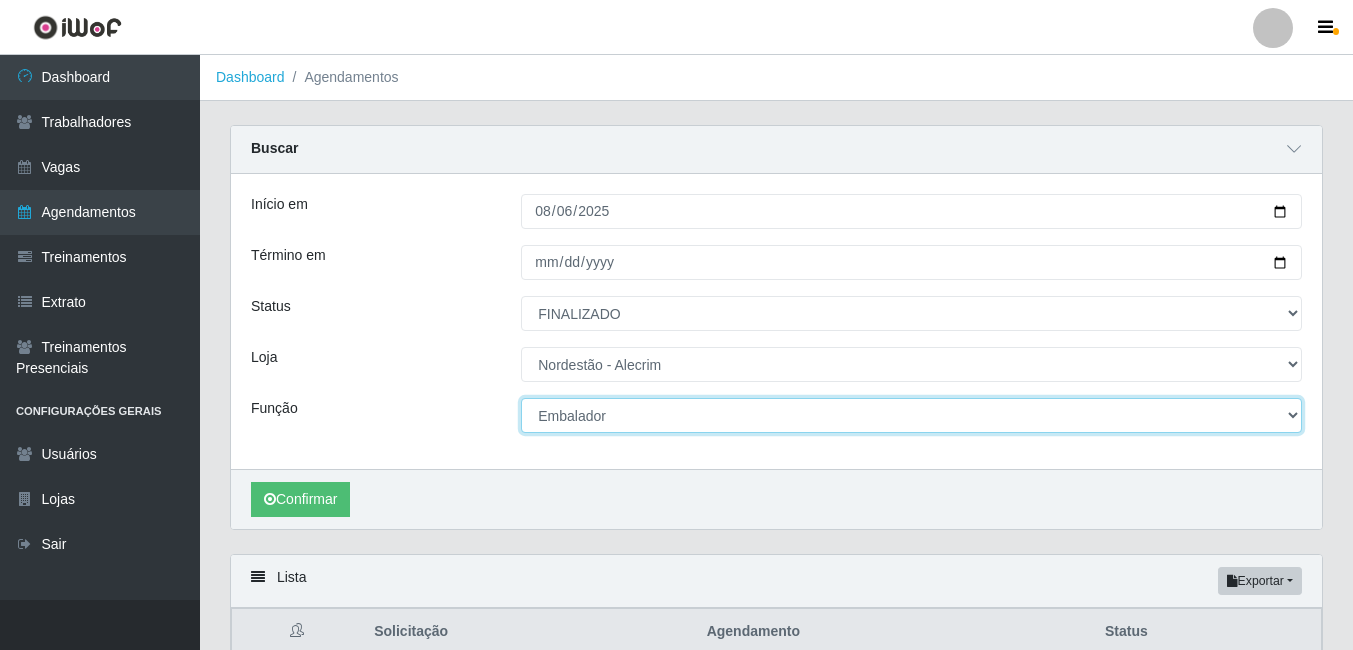 click on "[Selecione...] Embalador Embalador + Embalador ++" at bounding box center (911, 415) 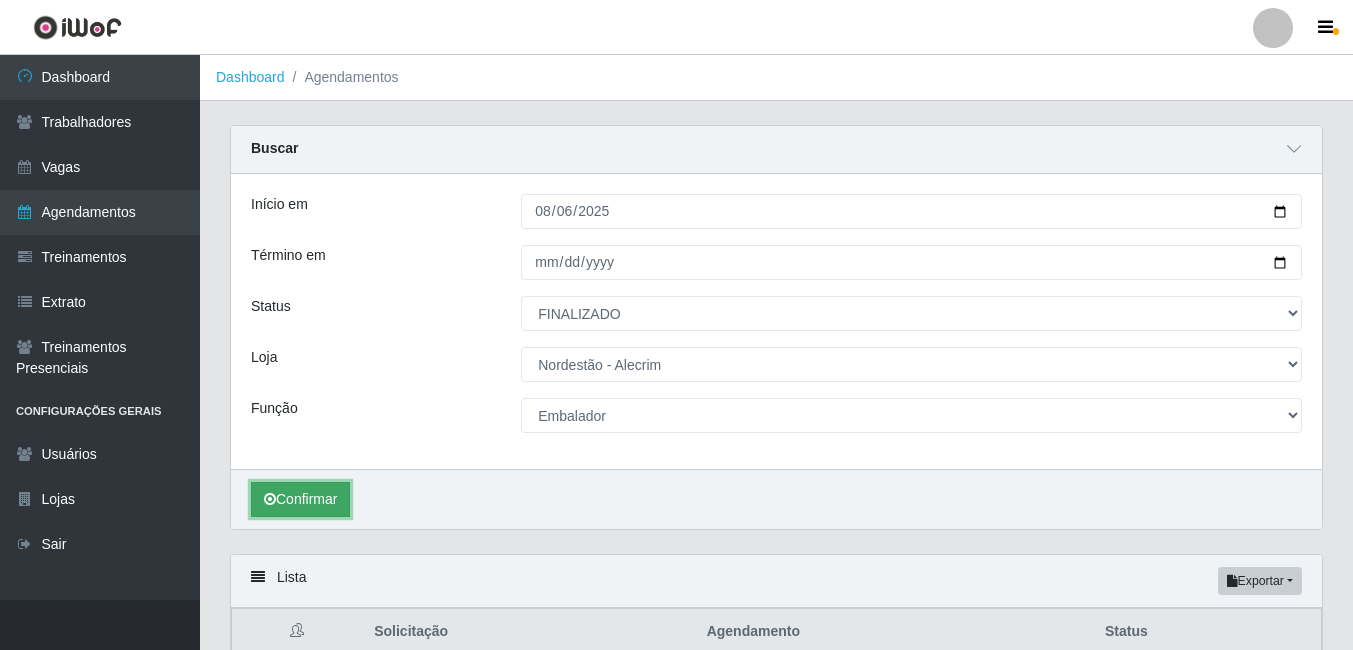 click on "Confirmar" at bounding box center [300, 499] 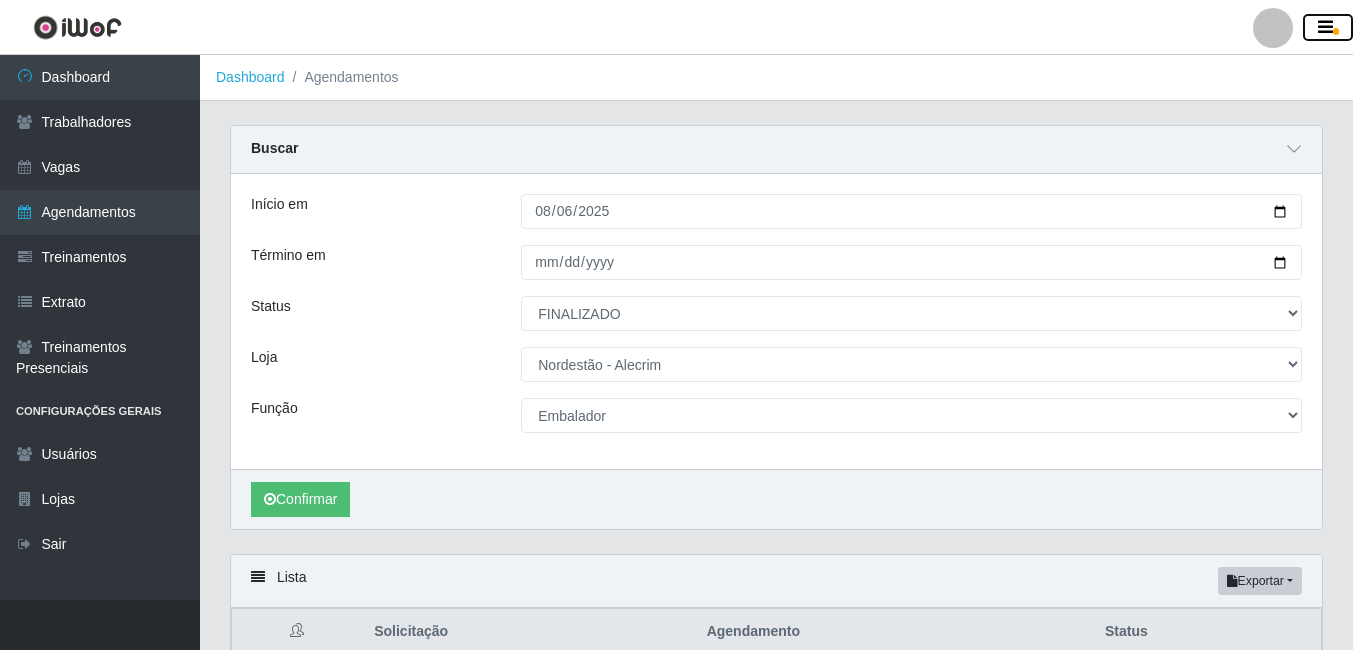 click at bounding box center (1325, 28) 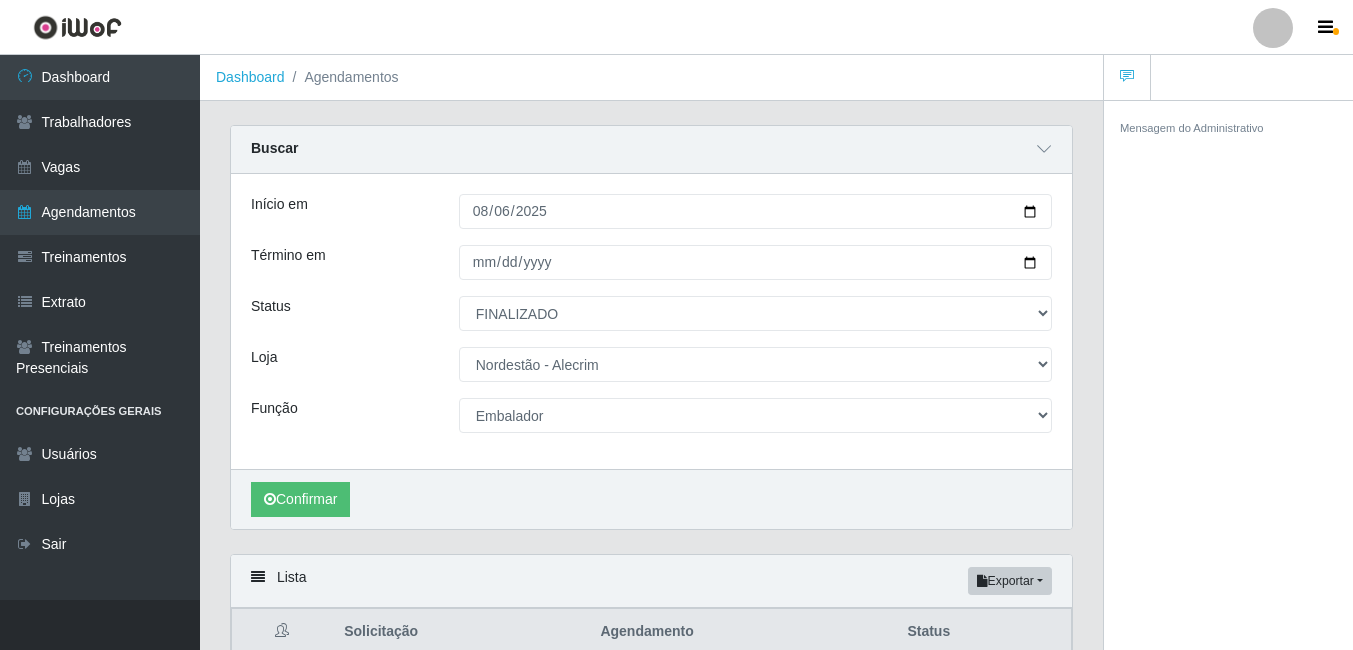 click on "Mensagem do Administrativo" at bounding box center (1192, 128) 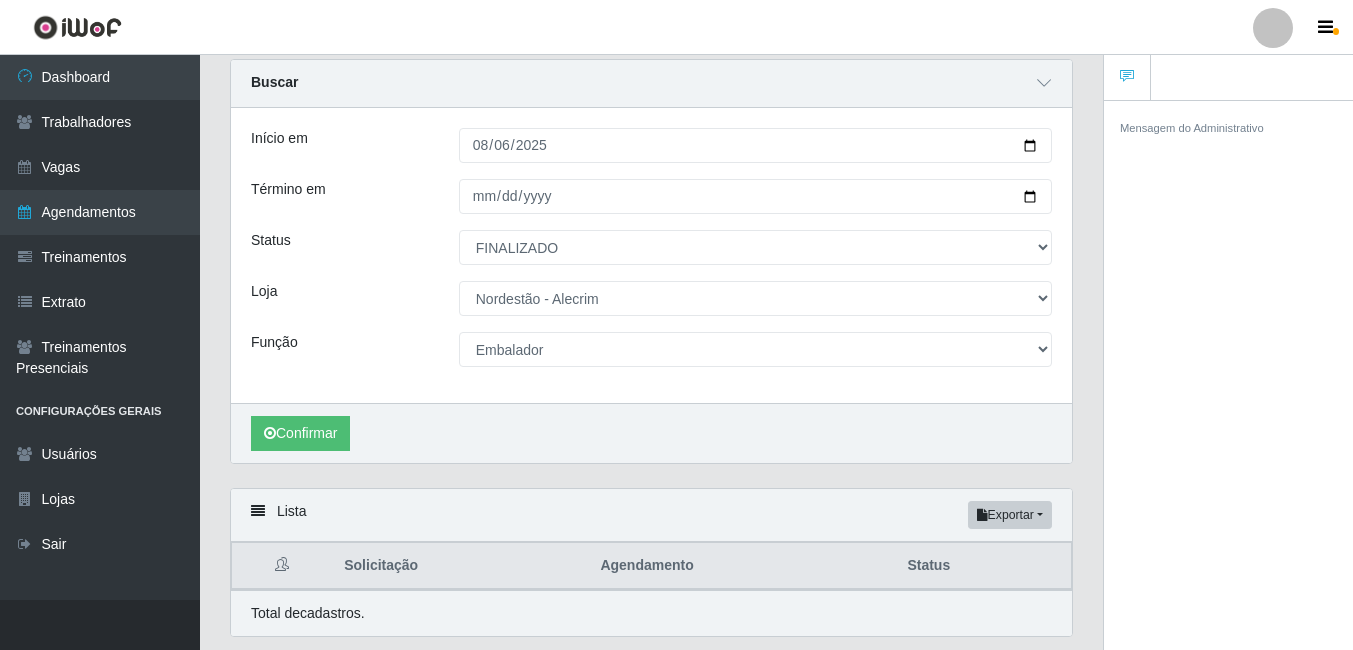 scroll, scrollTop: 0, scrollLeft: 0, axis: both 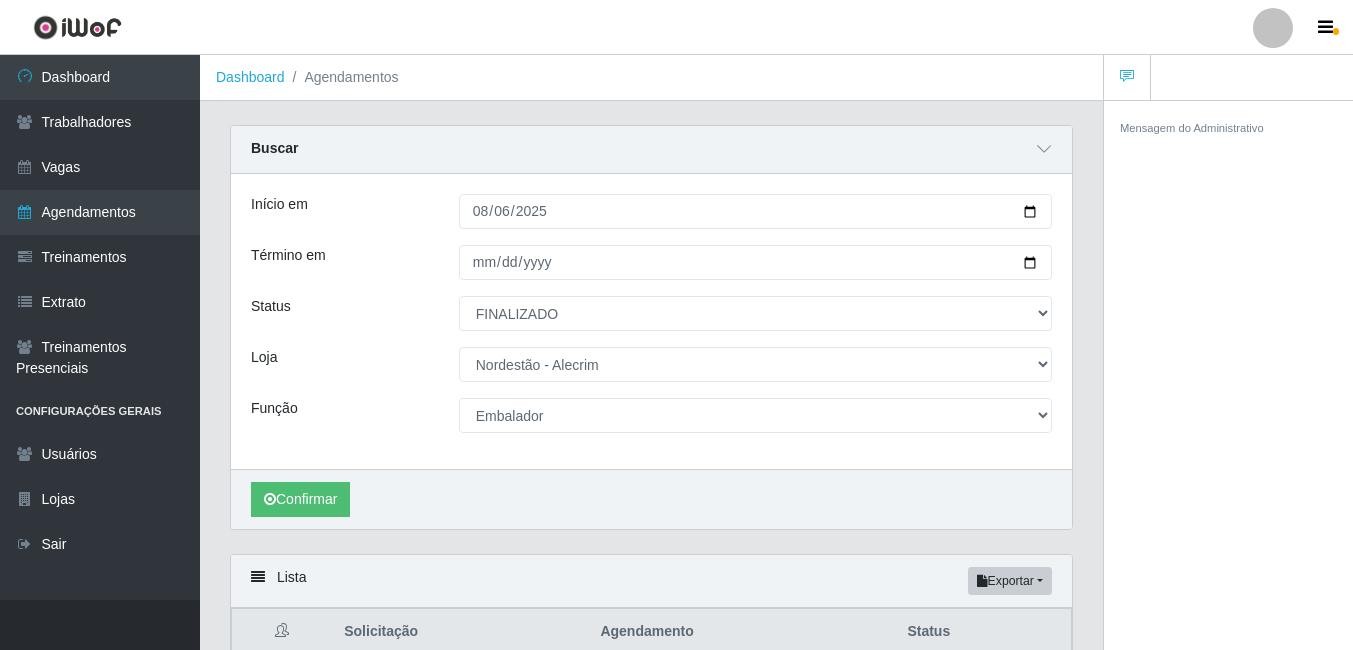 click at bounding box center (1127, 76) 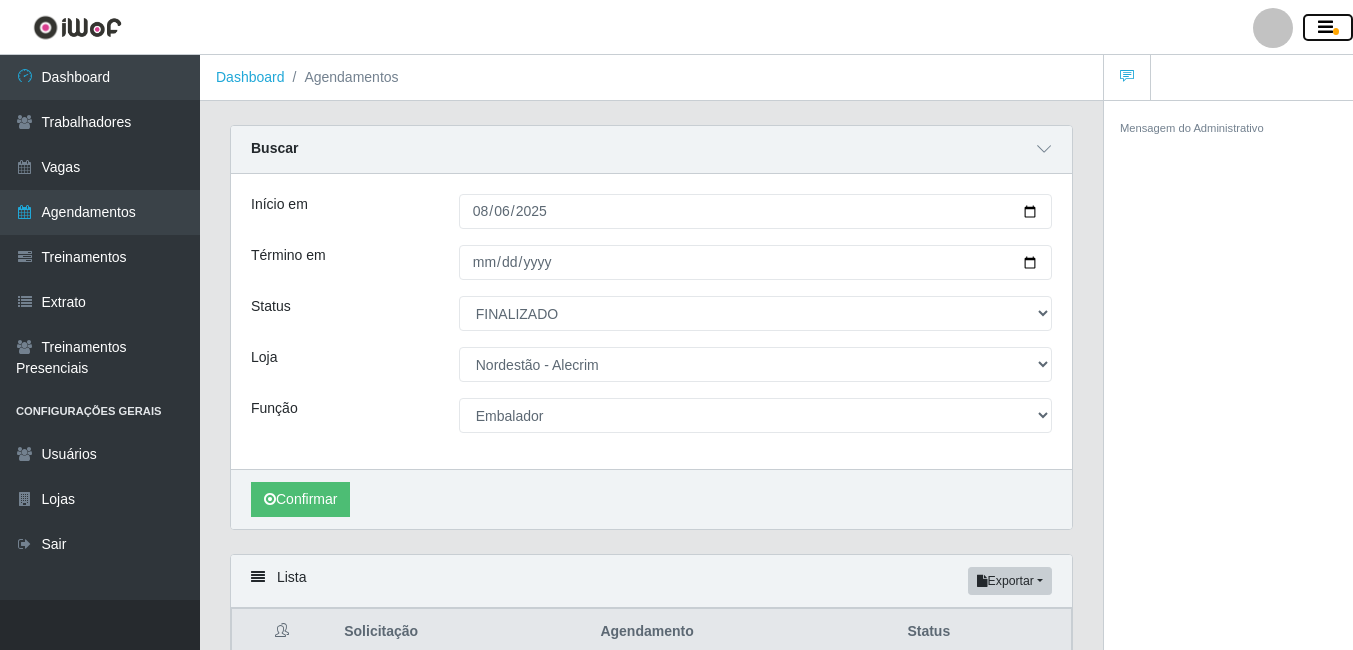 click at bounding box center [1328, 28] 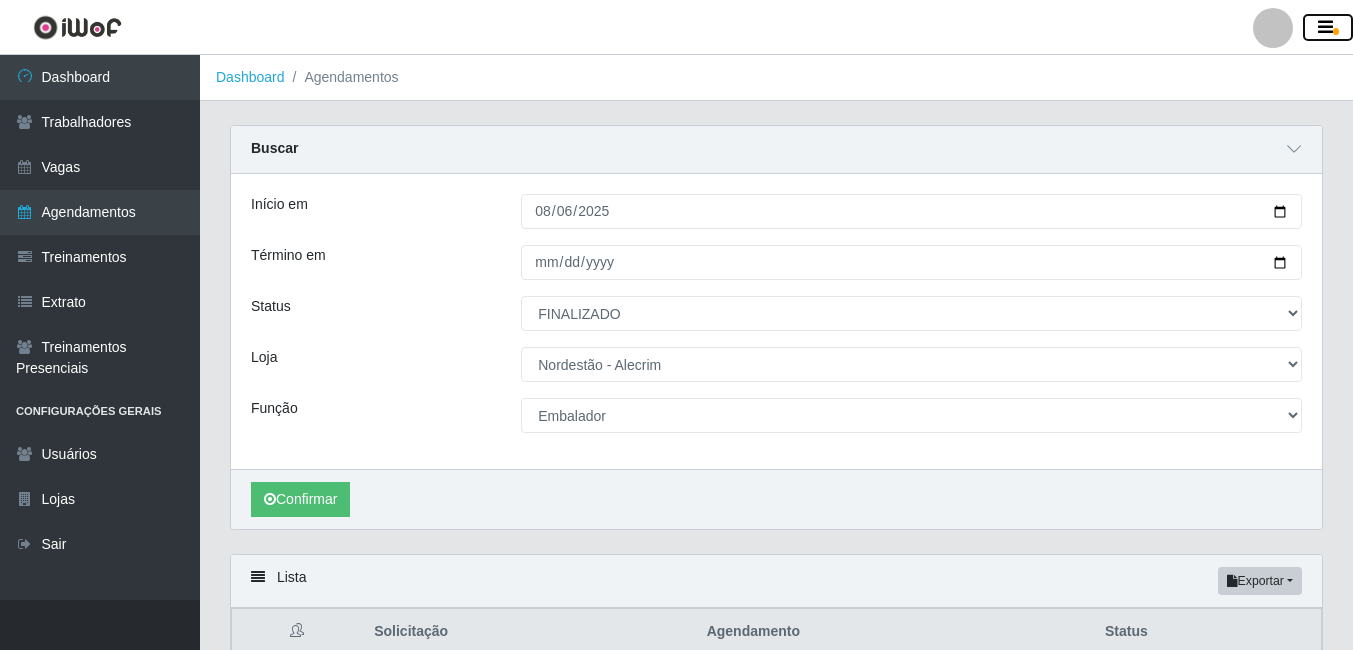 click at bounding box center [1328, 28] 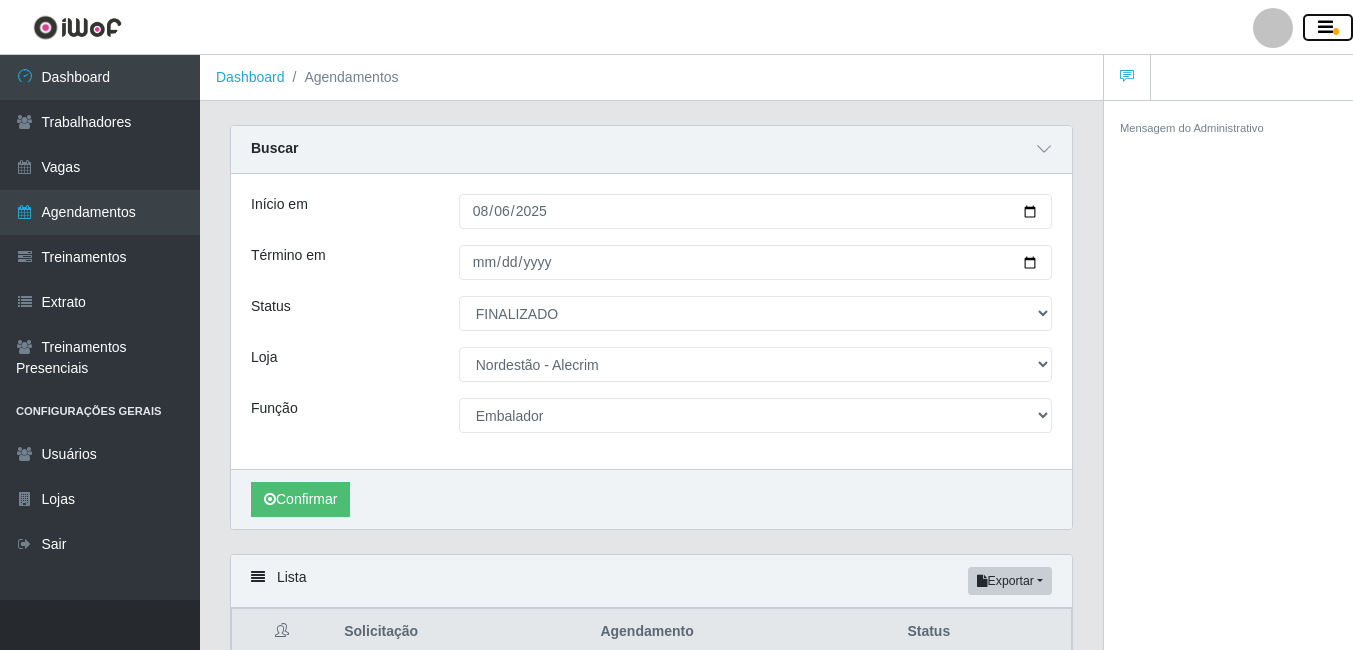 click at bounding box center [1328, 28] 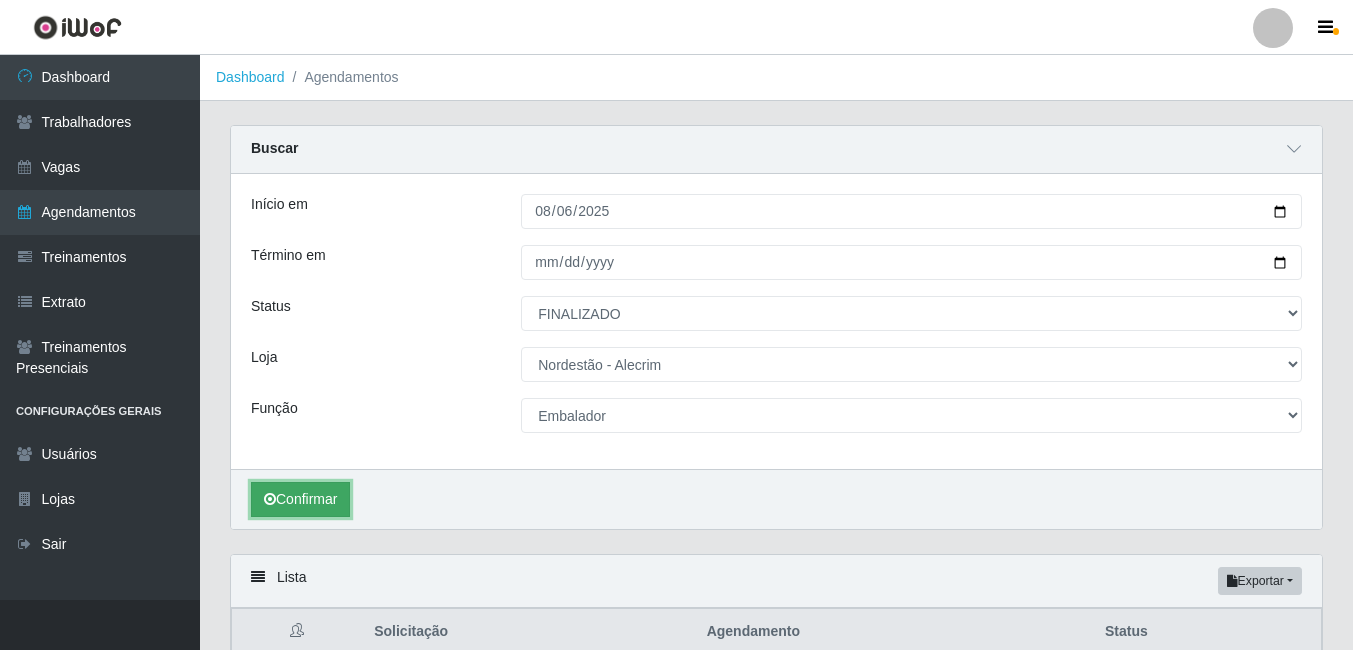 click on "Confirmar" at bounding box center (300, 499) 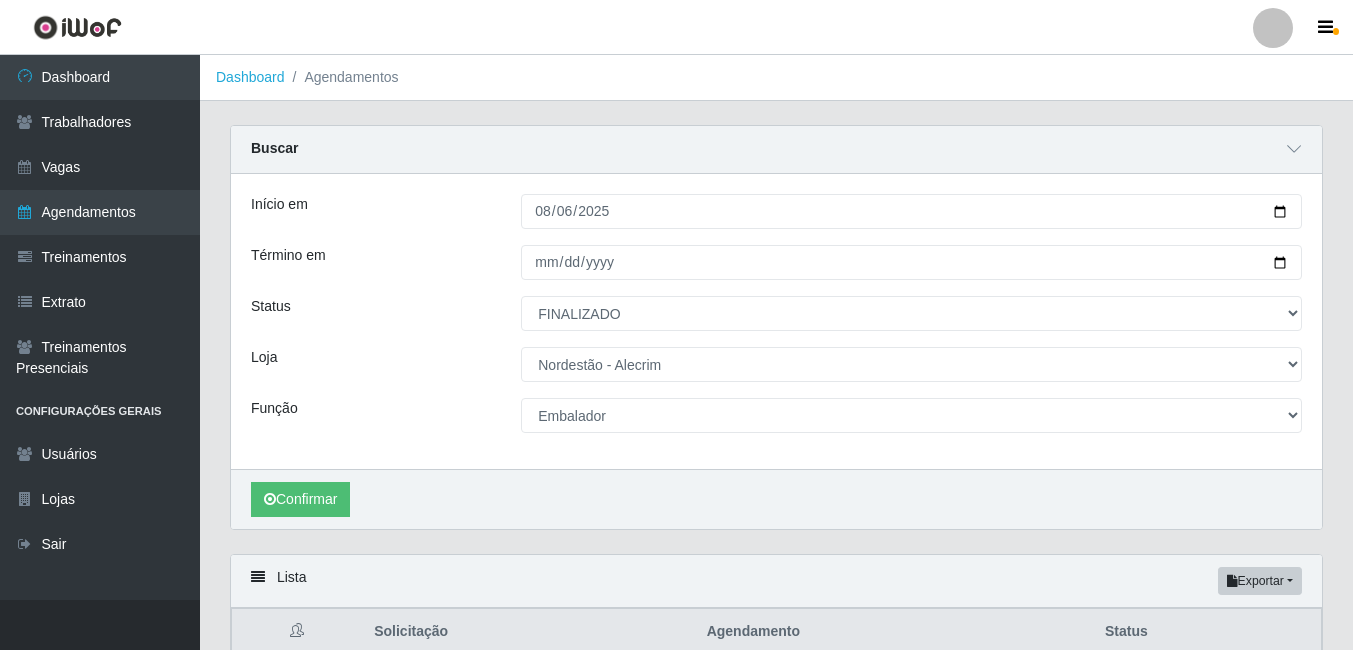 click on "Buscar" at bounding box center (776, 150) 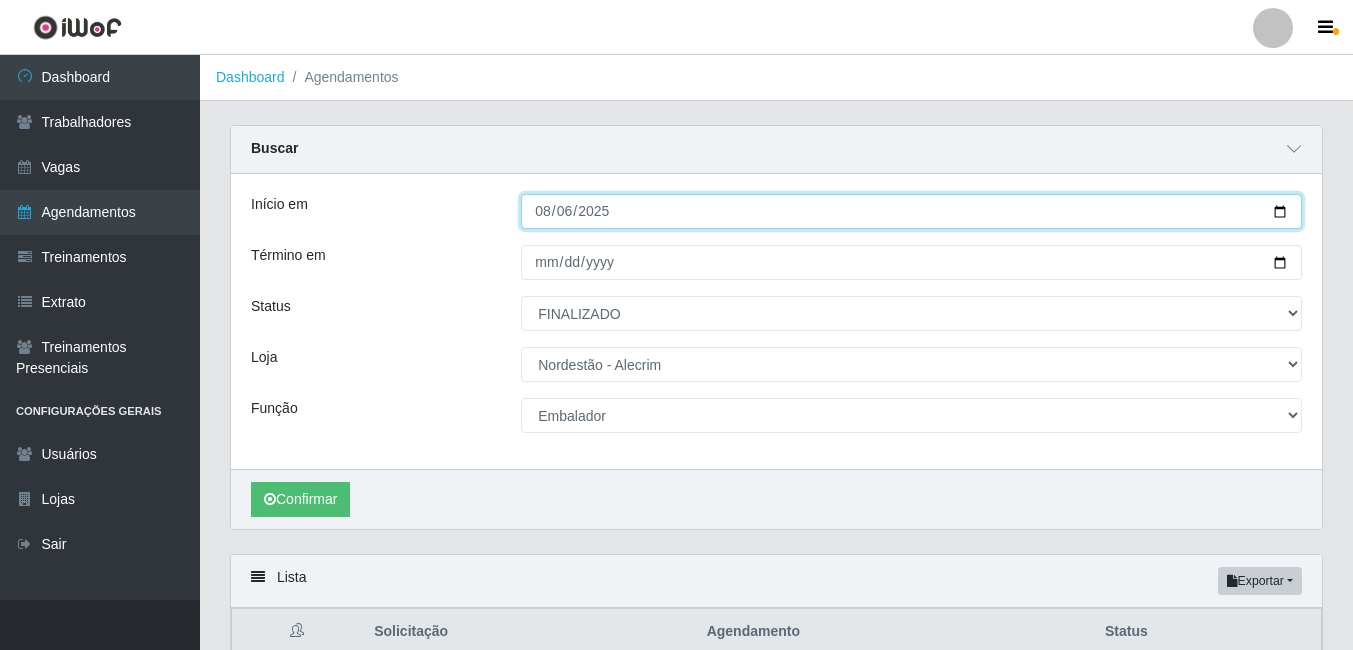click on "2025-08-06" at bounding box center [911, 211] 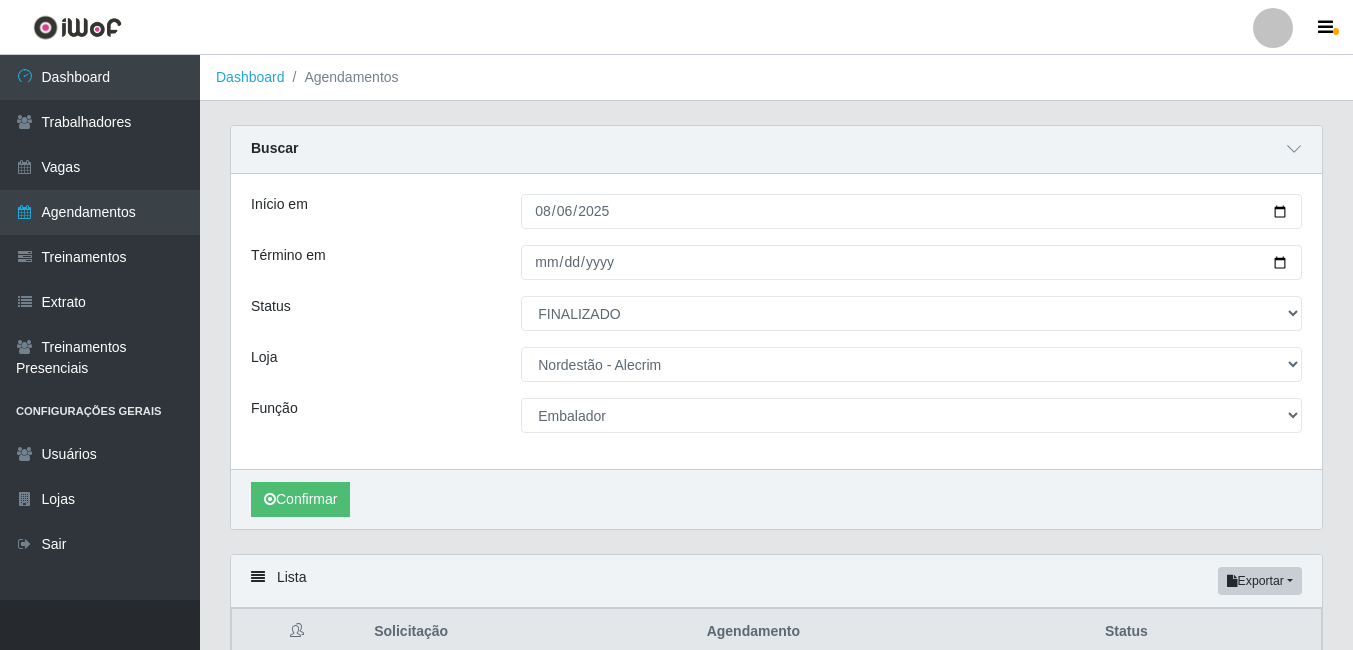 click on "Buscar" at bounding box center (776, 150) 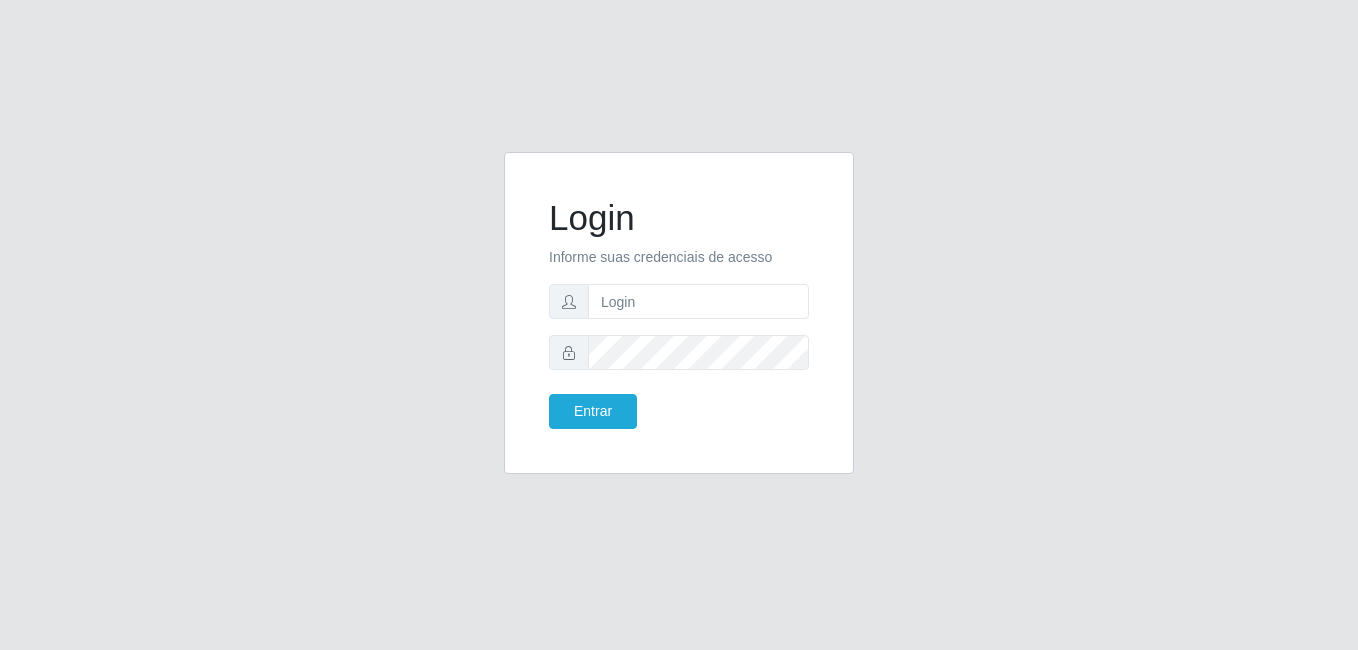 scroll, scrollTop: 0, scrollLeft: 0, axis: both 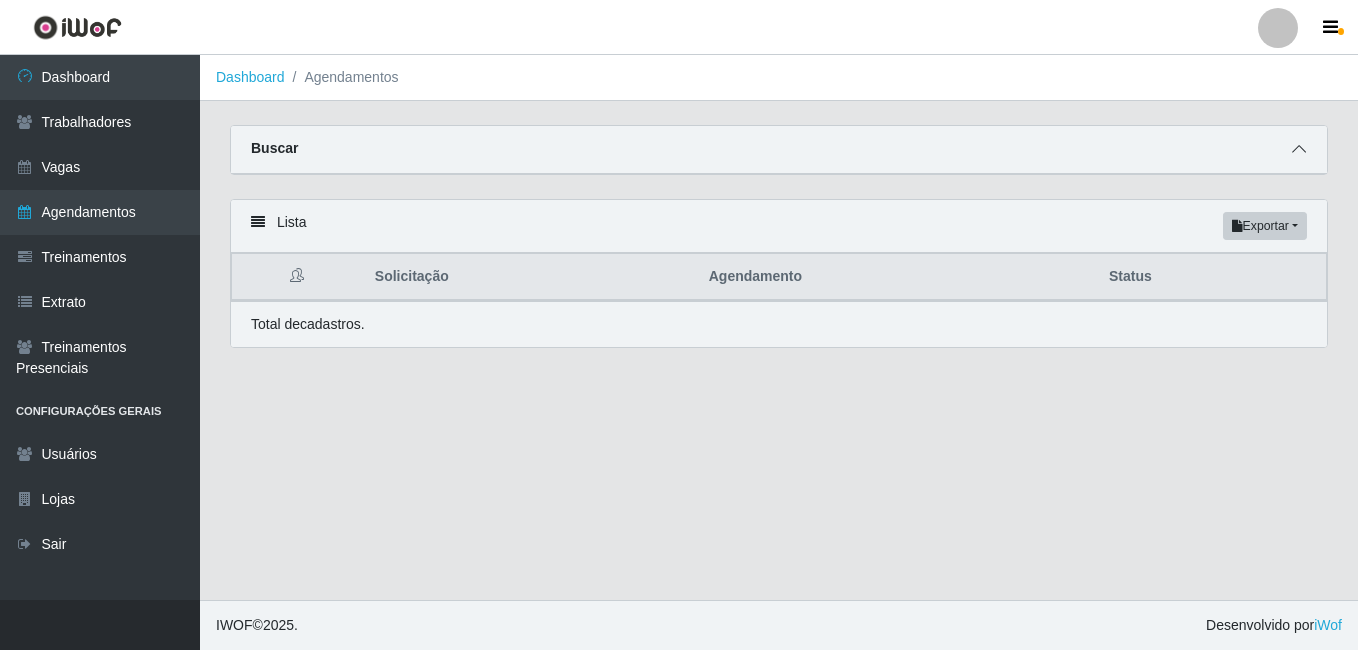 click at bounding box center [1299, 149] 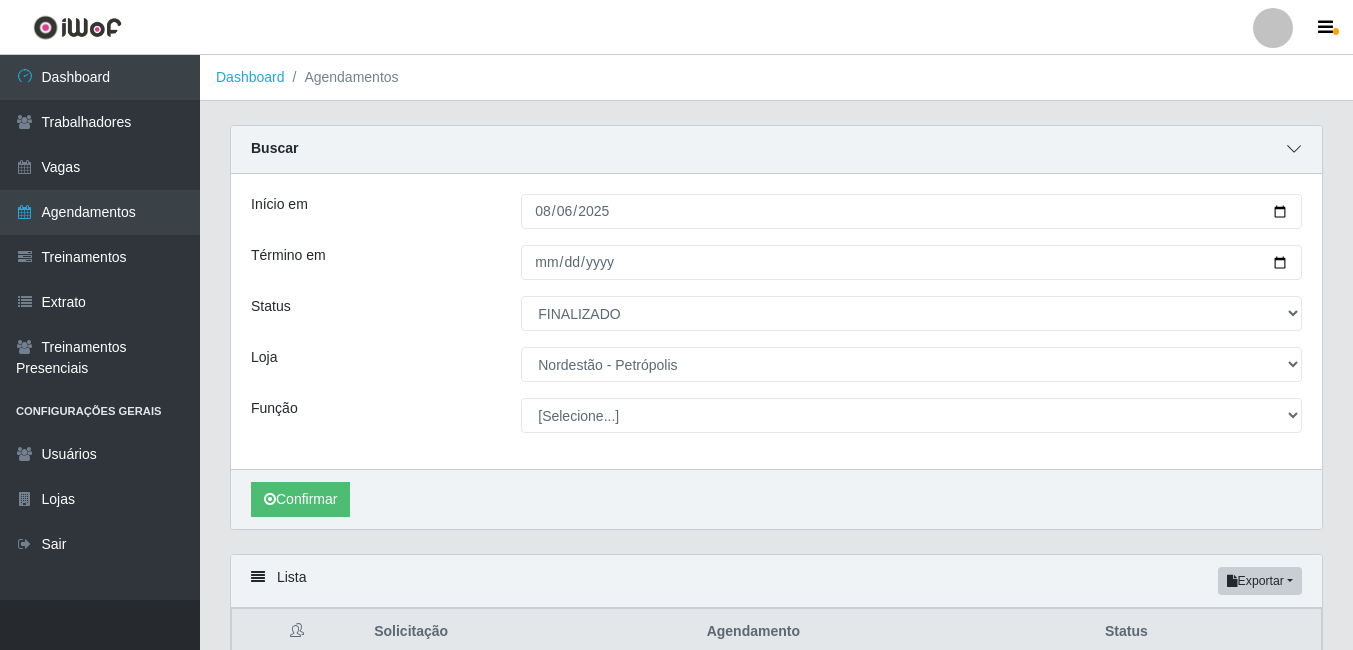 click at bounding box center (1294, 149) 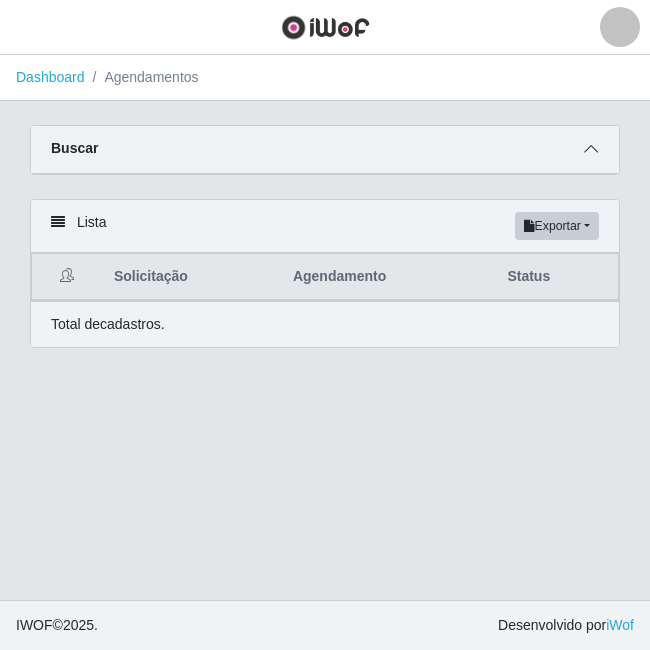 click at bounding box center [591, 149] 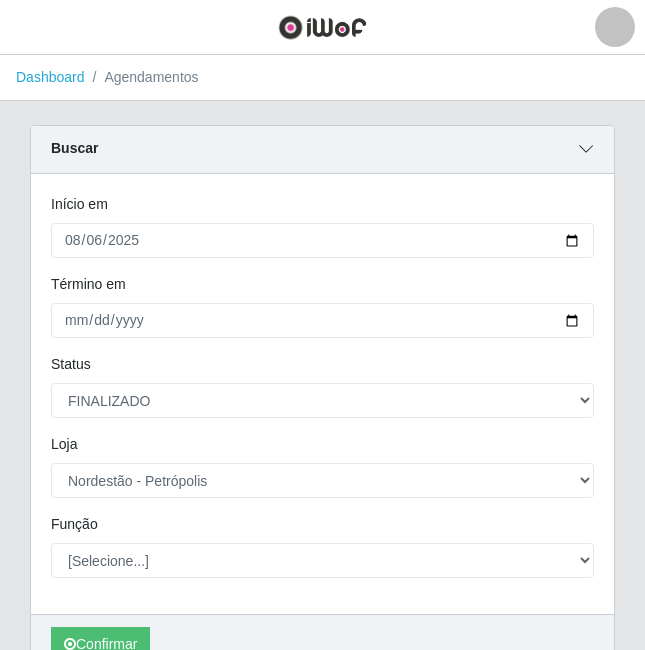 click at bounding box center [586, 149] 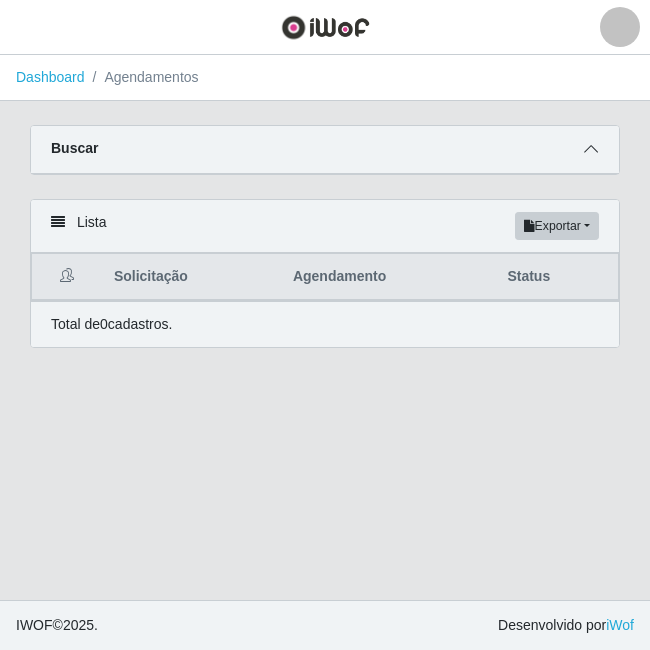 click at bounding box center (591, 149) 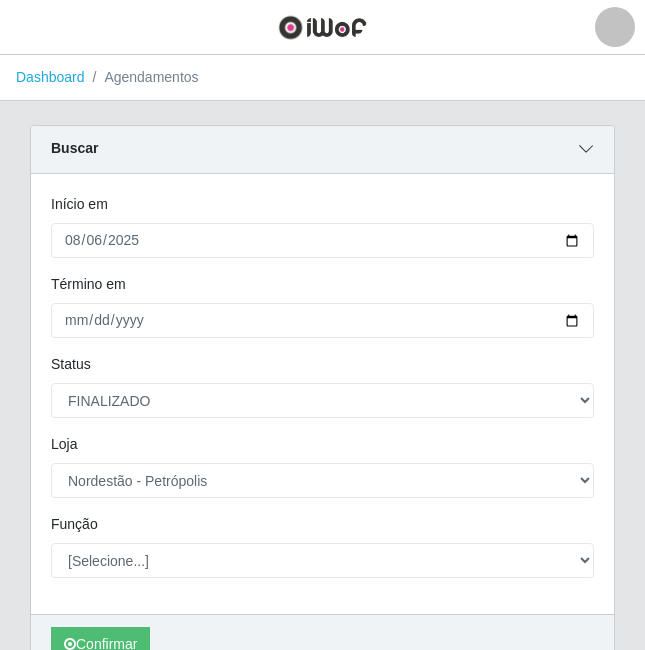 click at bounding box center [586, 149] 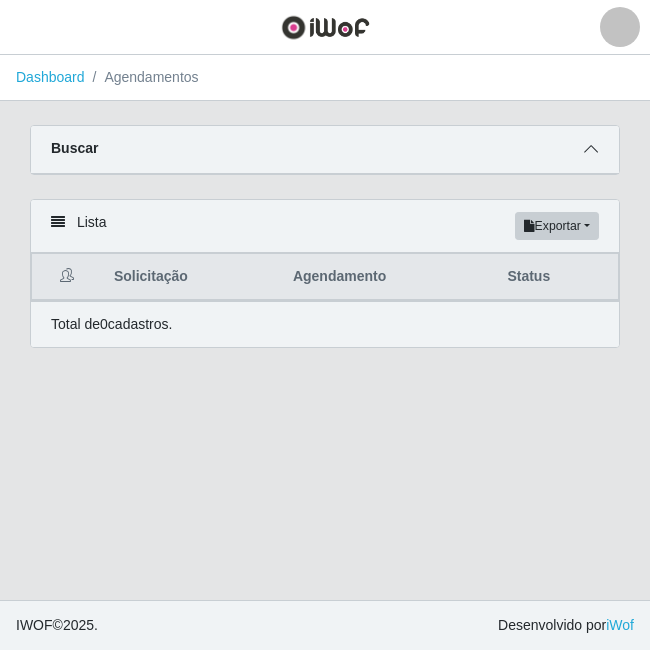 click at bounding box center [591, 149] 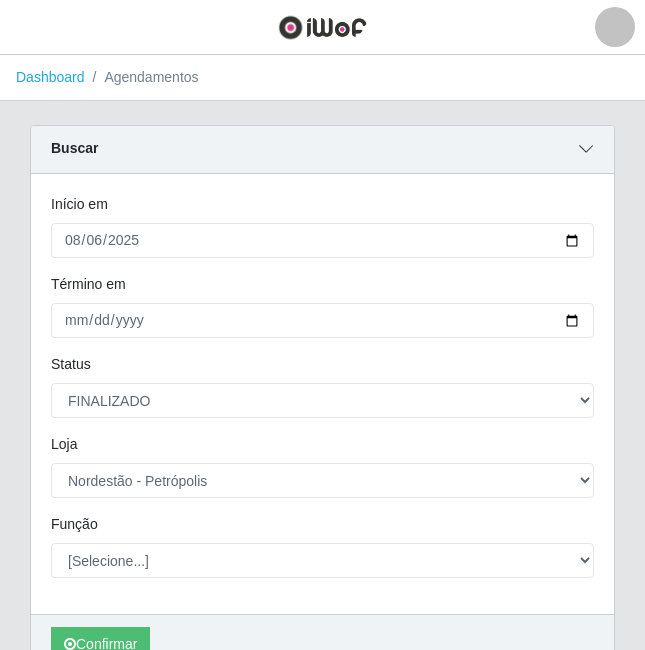 click at bounding box center [586, 149] 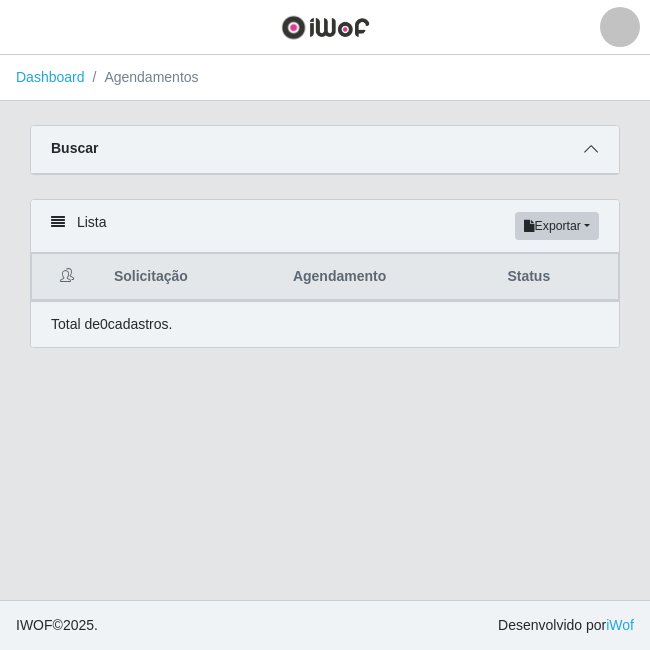 click at bounding box center [591, 149] 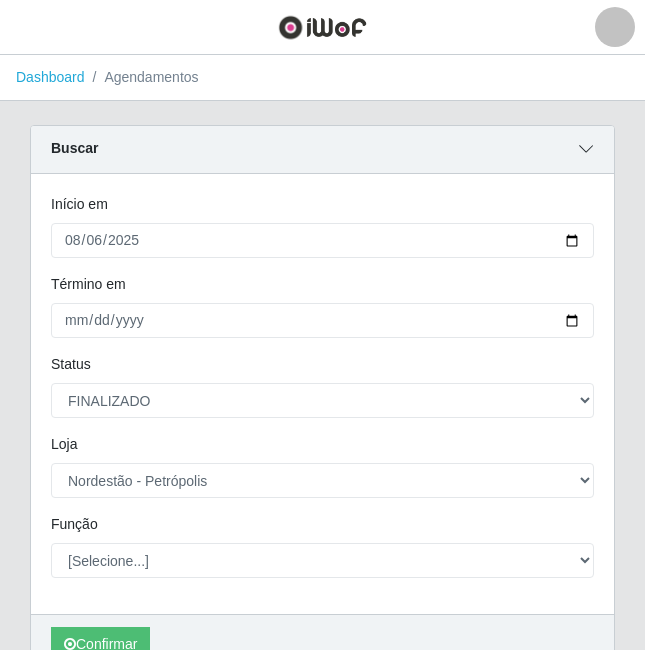click at bounding box center (586, 149) 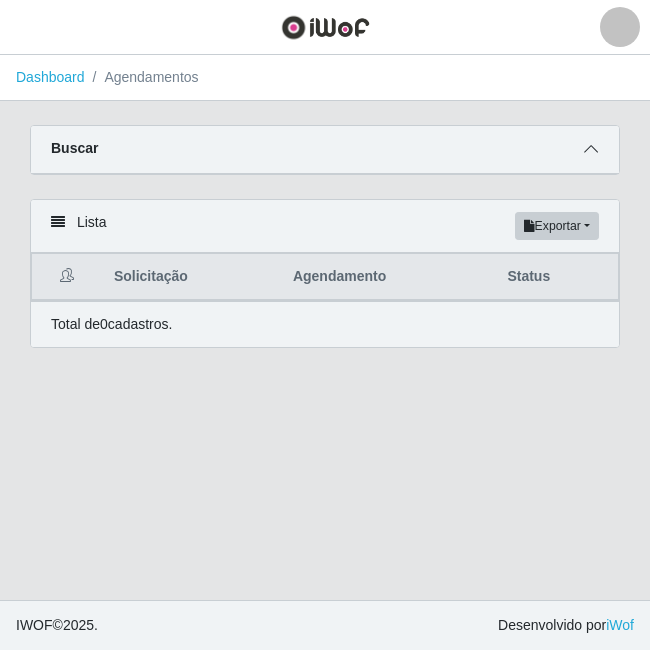 click at bounding box center (591, 149) 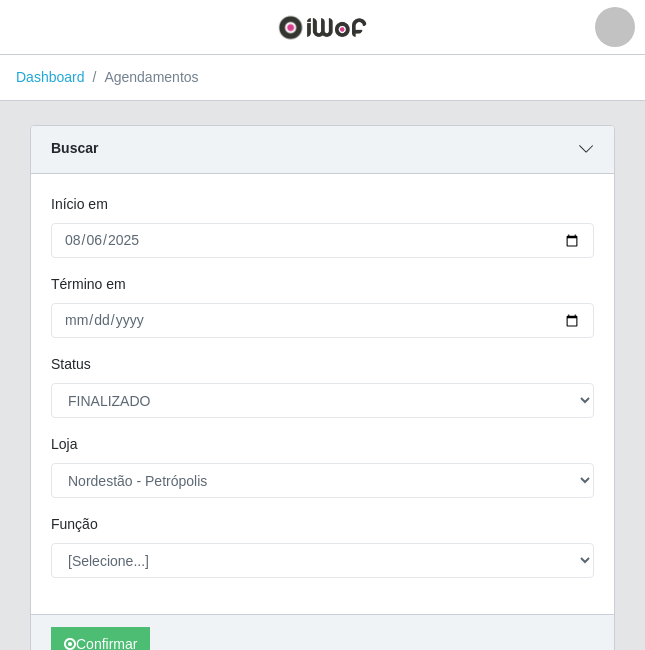 click at bounding box center (586, 149) 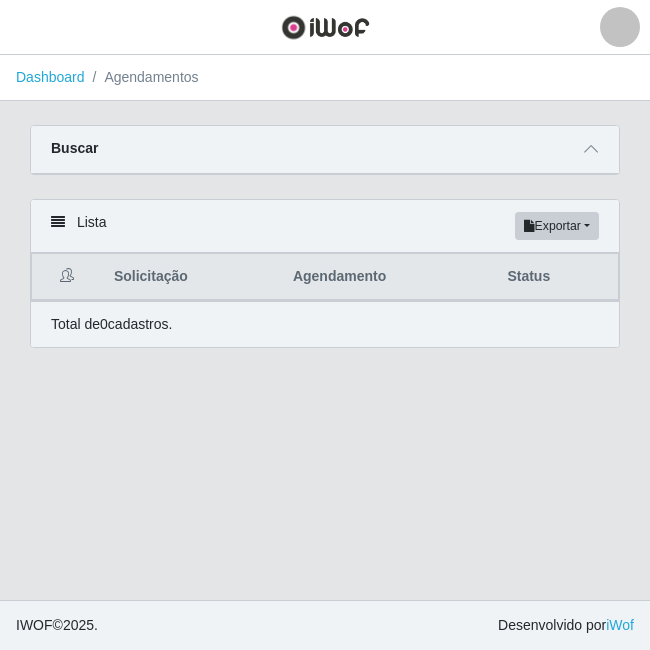click on "Buscar" at bounding box center [325, 150] 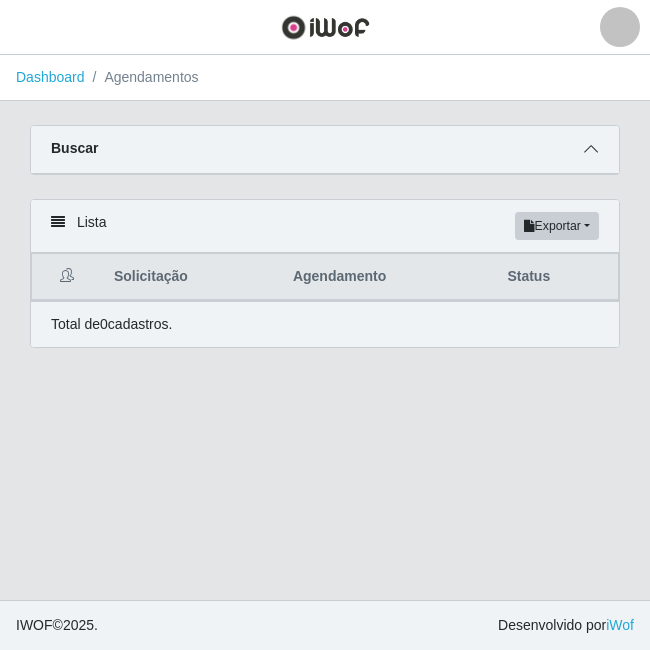click at bounding box center (591, 149) 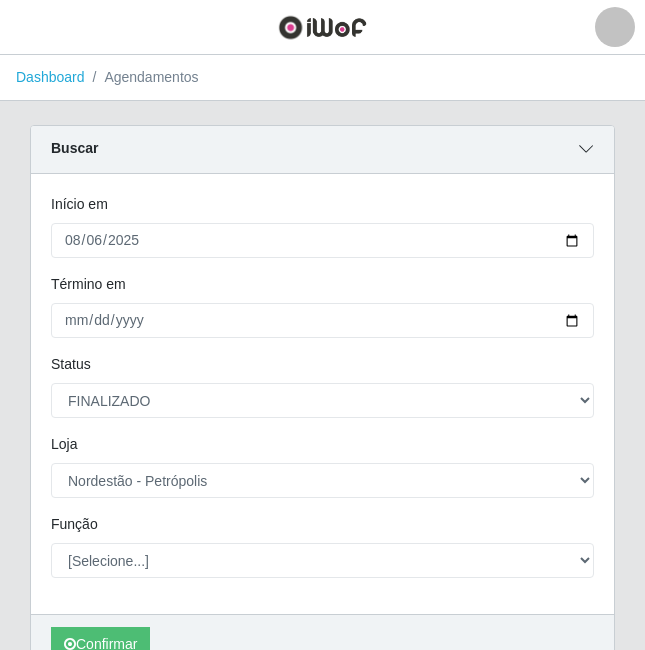 click at bounding box center [586, 149] 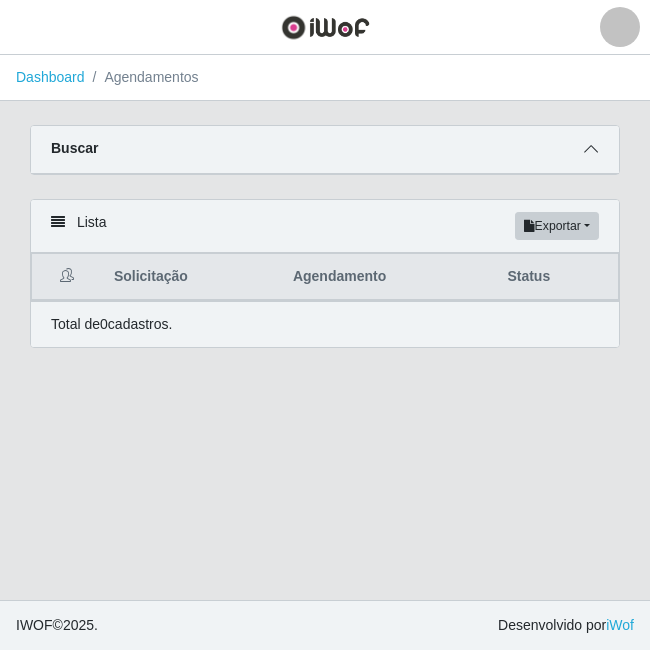 click at bounding box center [591, 149] 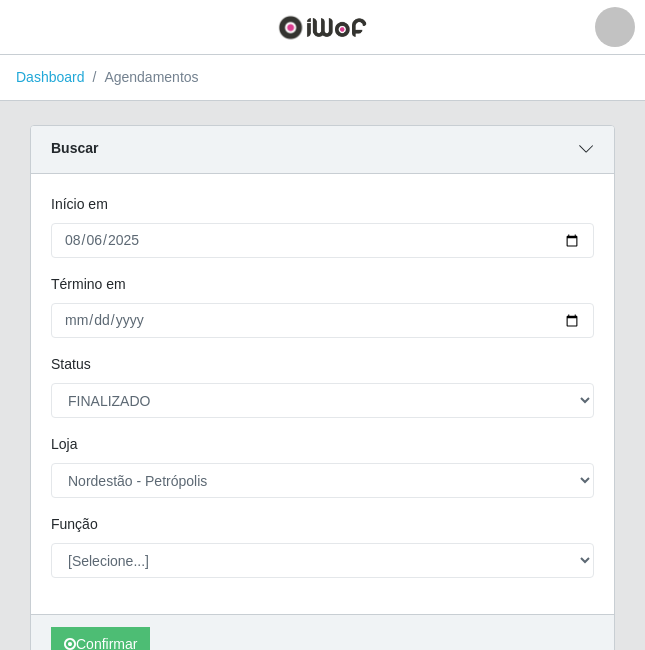 click at bounding box center (586, 149) 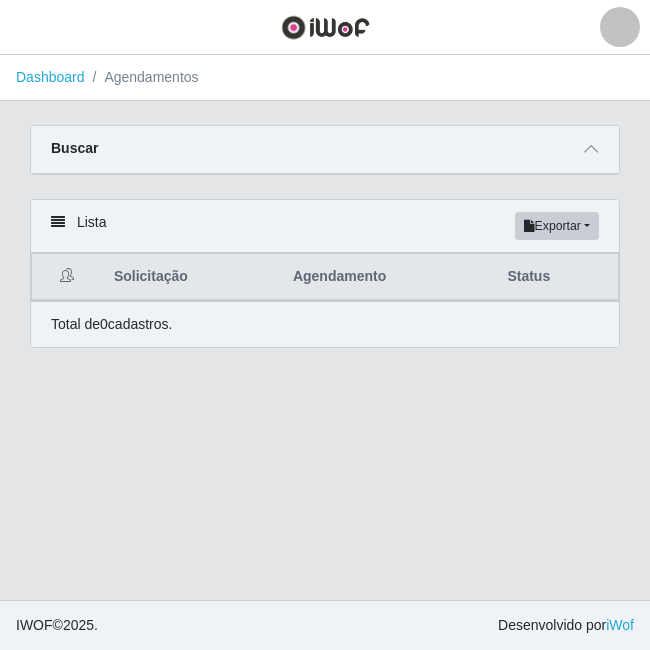 drag, startPoint x: 588, startPoint y: 153, endPoint x: 578, endPoint y: 149, distance: 10.770329 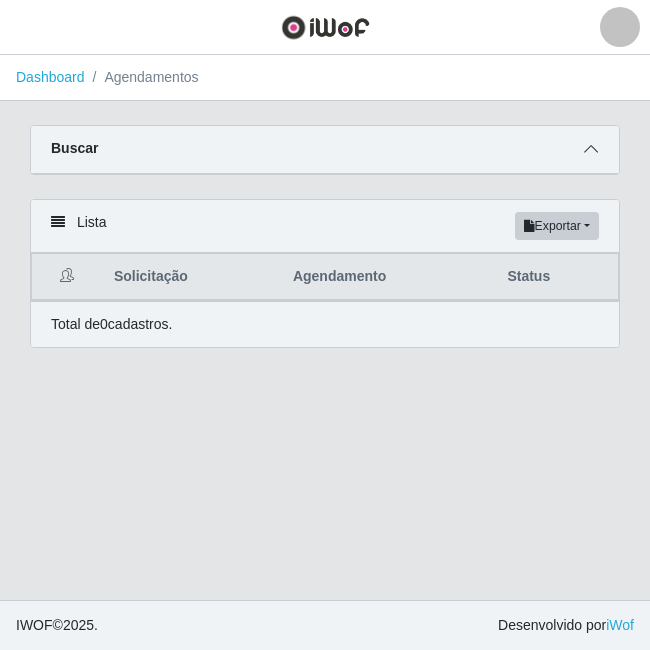click at bounding box center (591, 149) 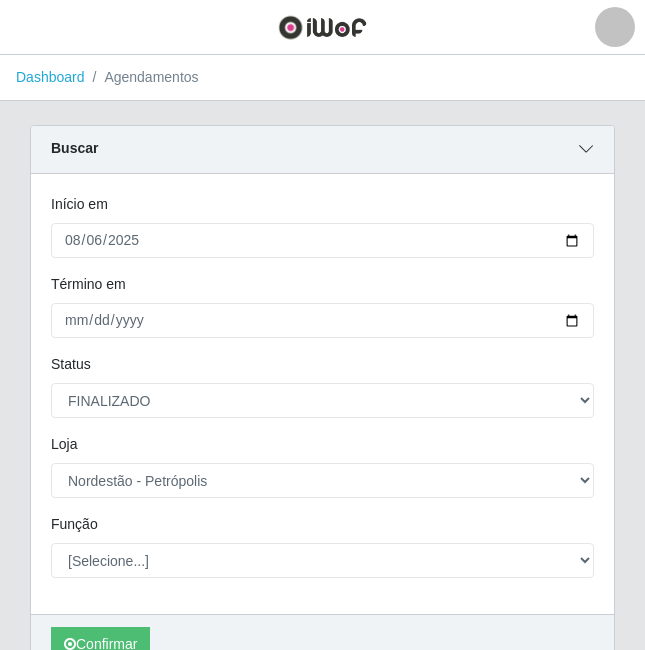 click at bounding box center (586, 149) 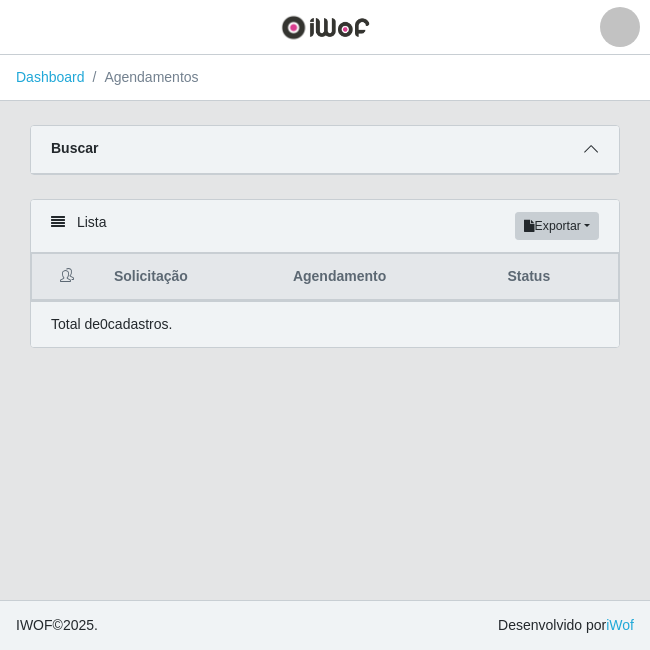 click at bounding box center (591, 149) 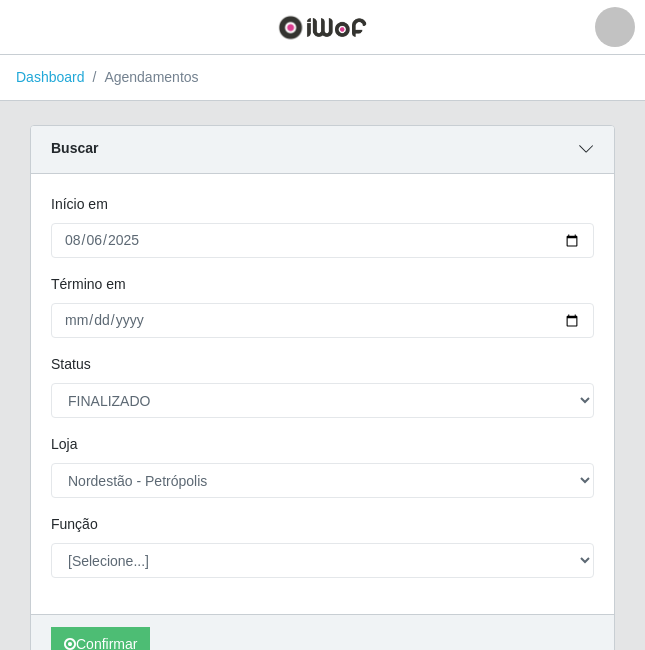click at bounding box center [586, 149] 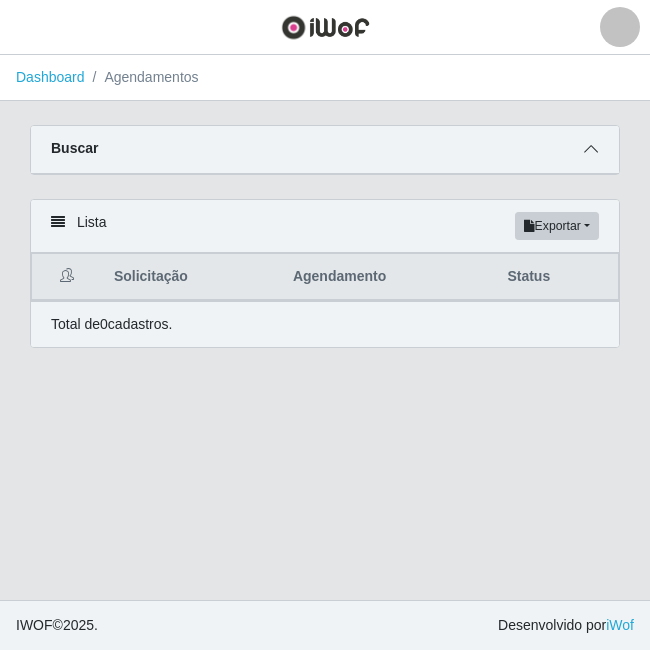 click at bounding box center [591, 149] 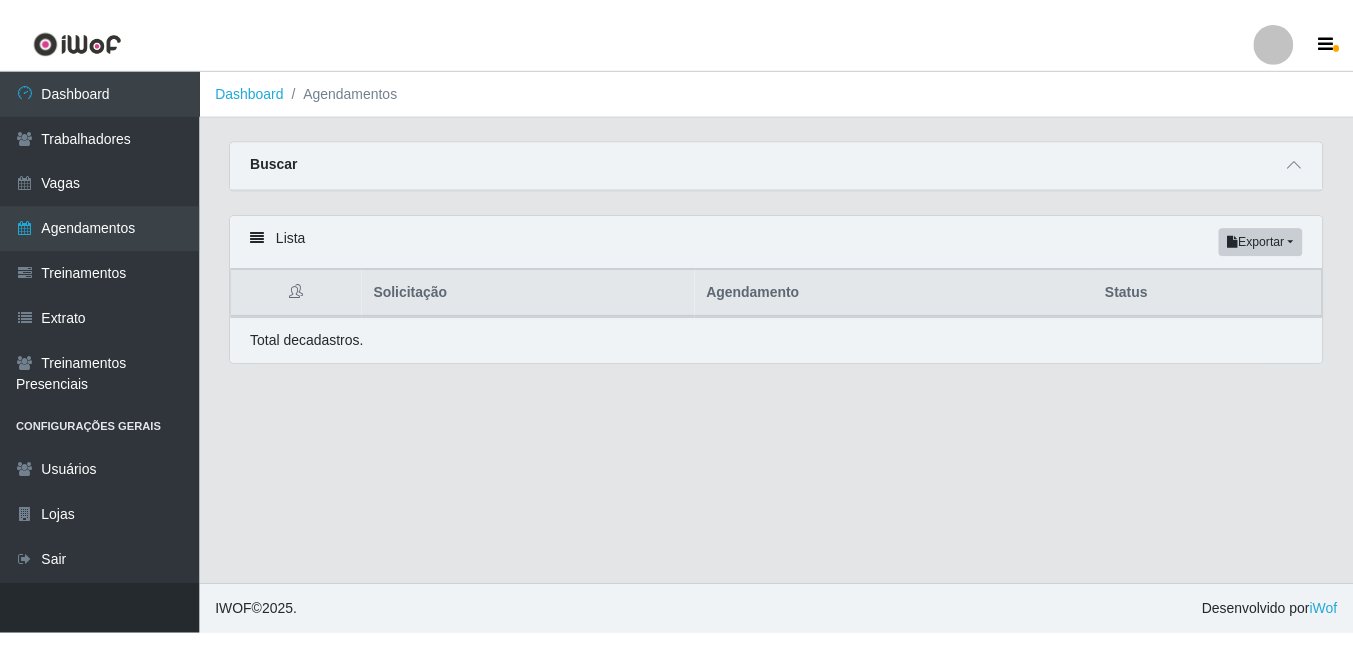 scroll, scrollTop: 0, scrollLeft: 0, axis: both 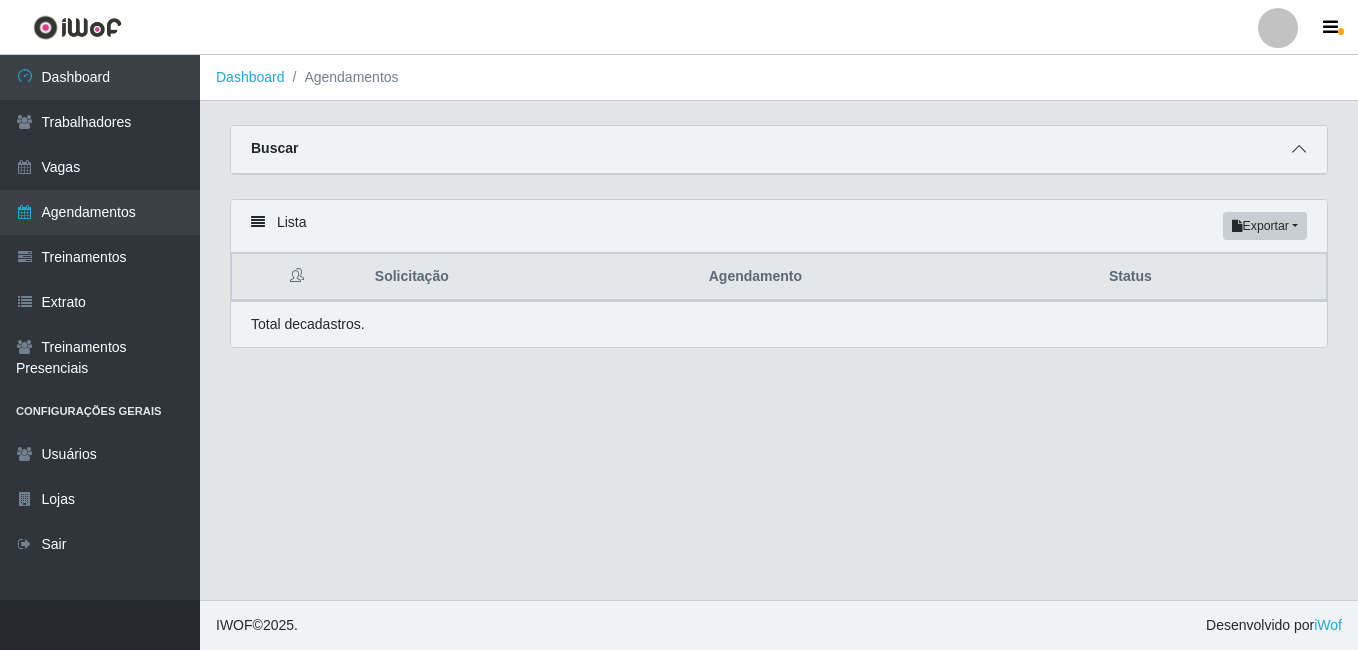 click at bounding box center (1299, 149) 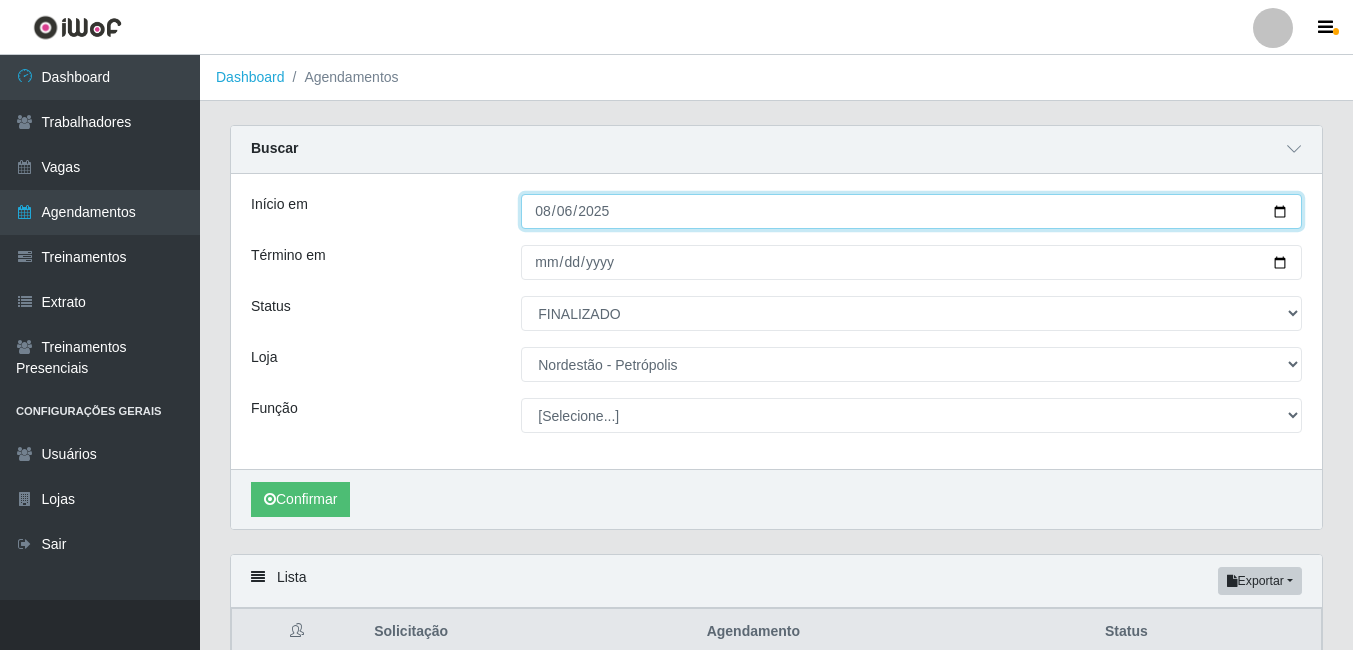 click on "2025-08-06" at bounding box center (911, 211) 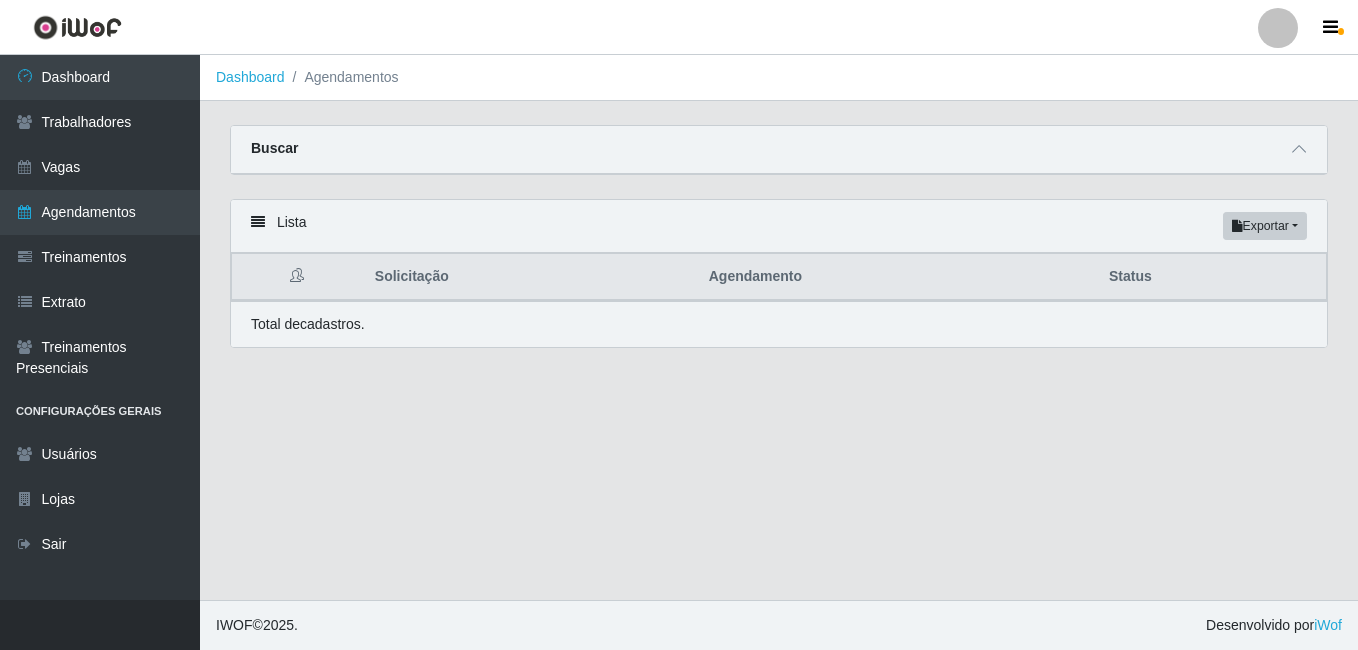 select on "FINALIZADO" 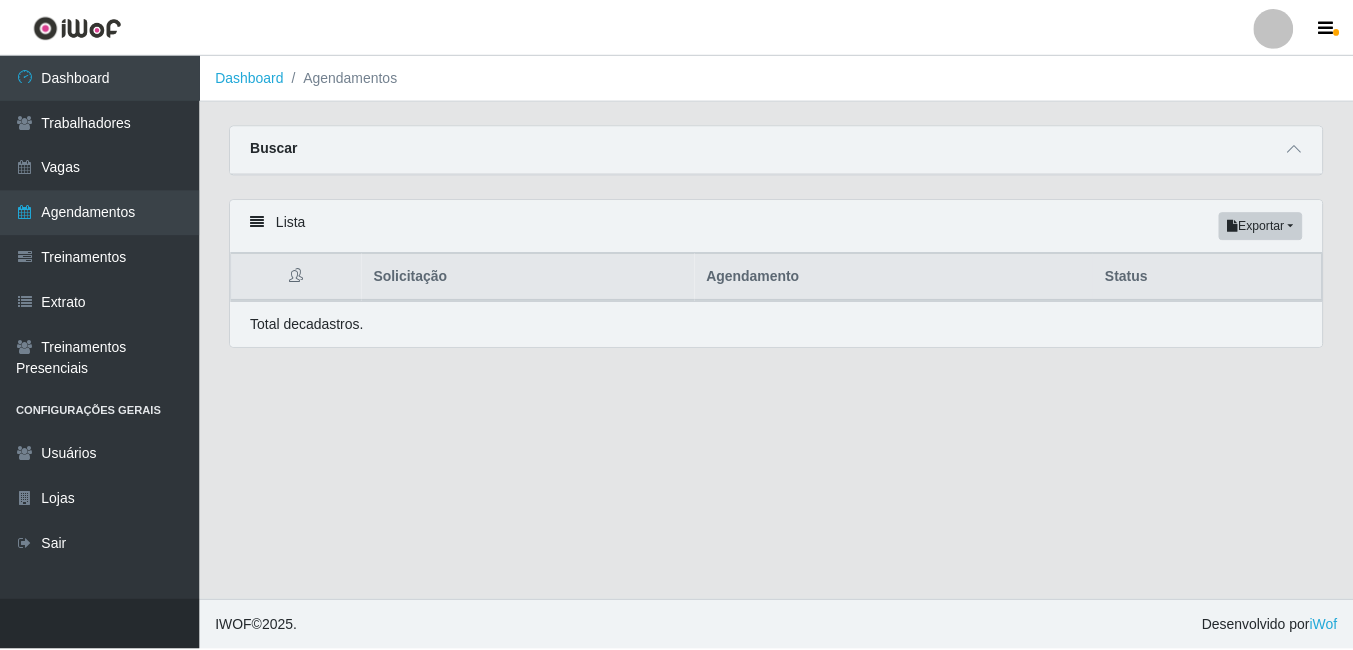 scroll, scrollTop: 0, scrollLeft: 0, axis: both 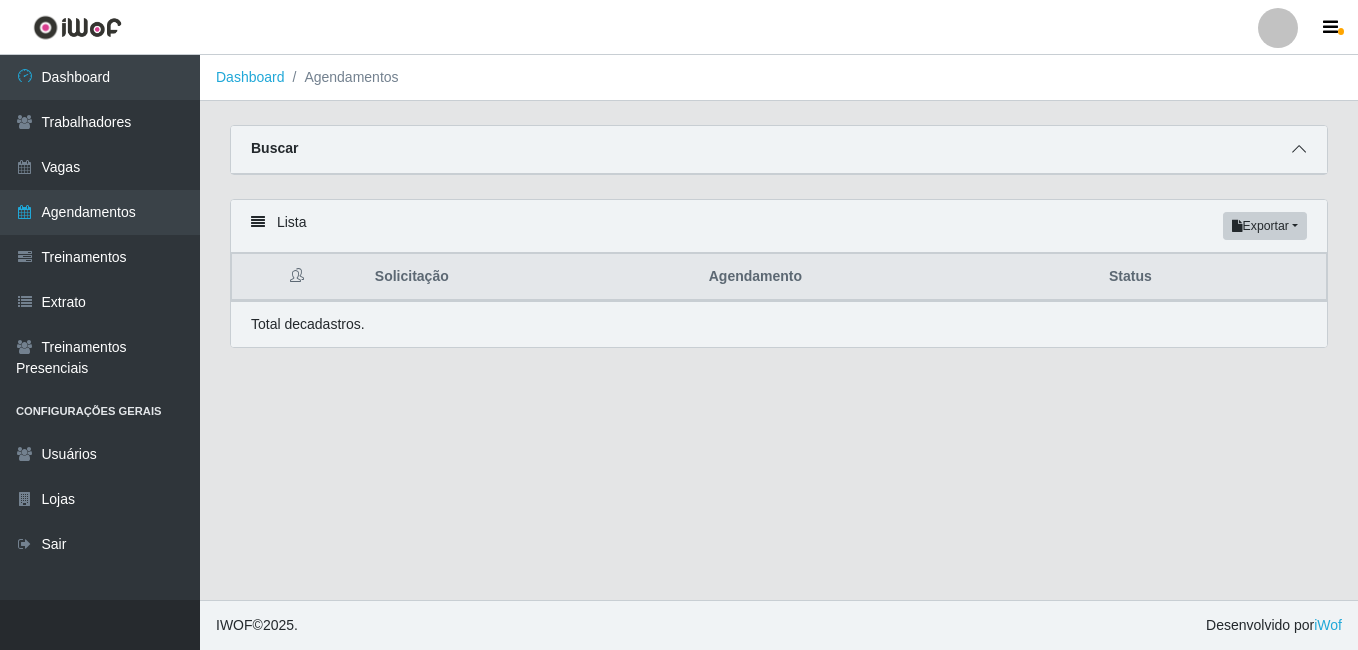 click at bounding box center (1299, 149) 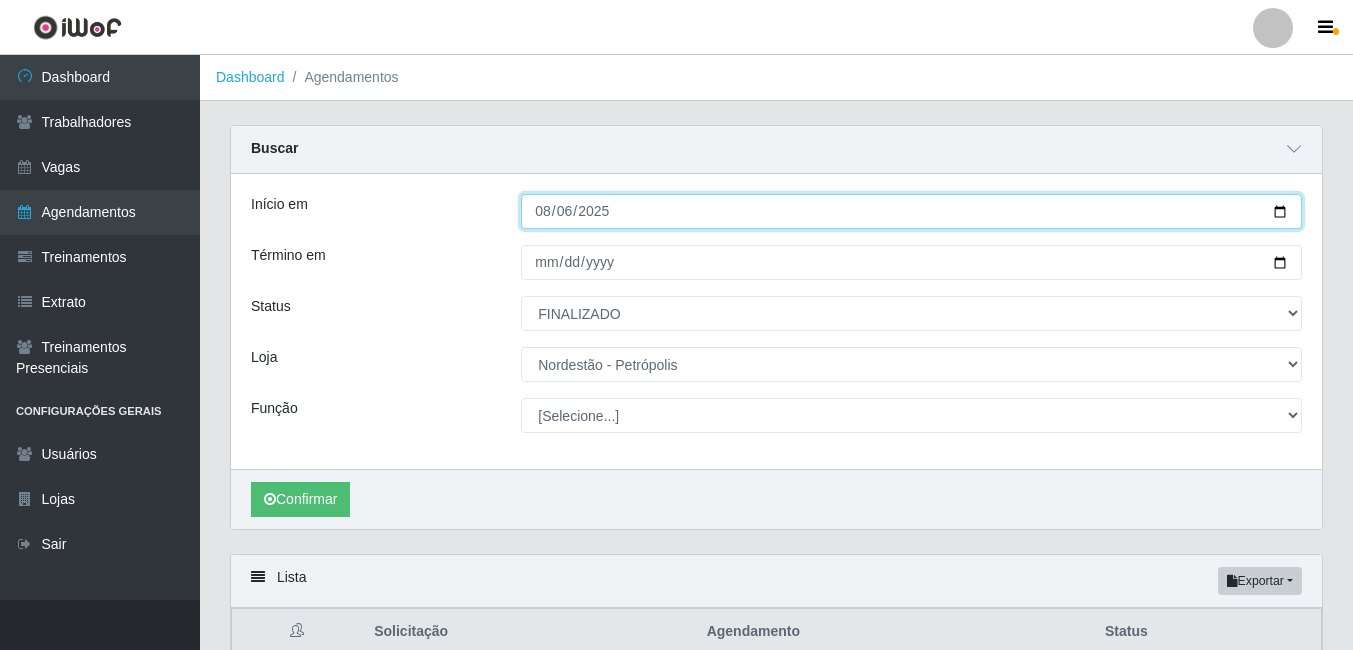 click on "2025-08-06" at bounding box center [911, 211] 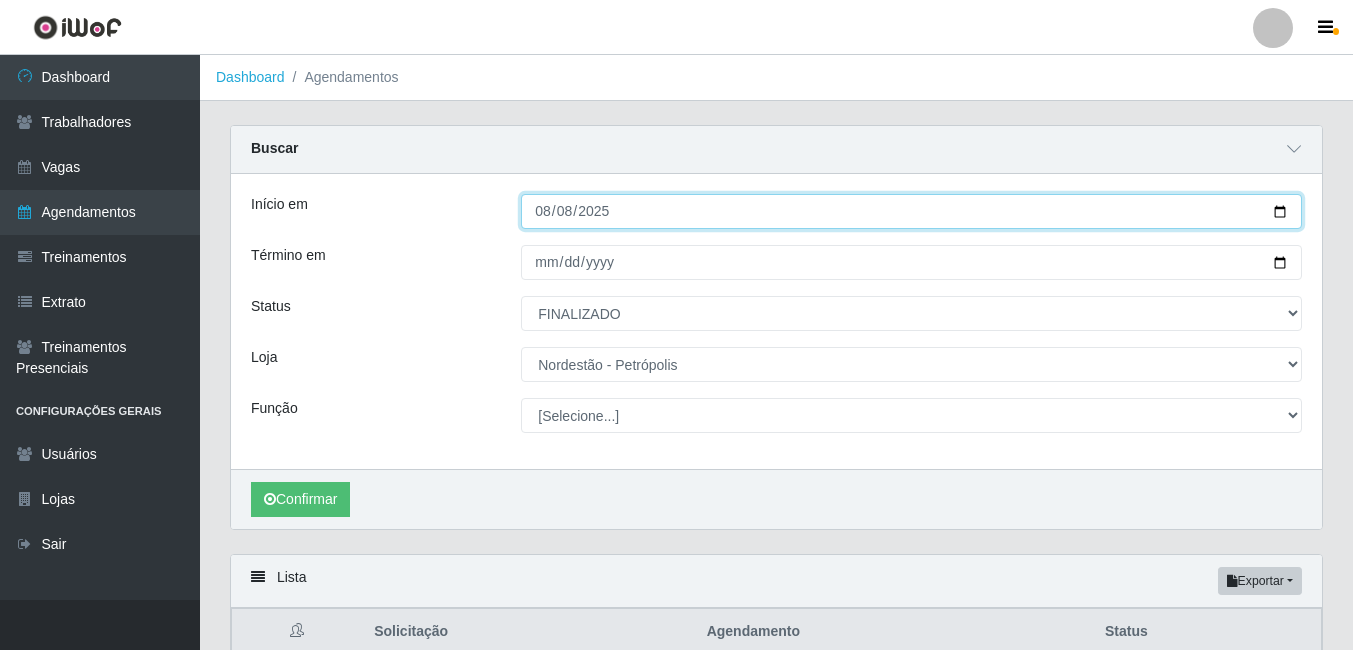 click on "2025-08-08" at bounding box center [911, 211] 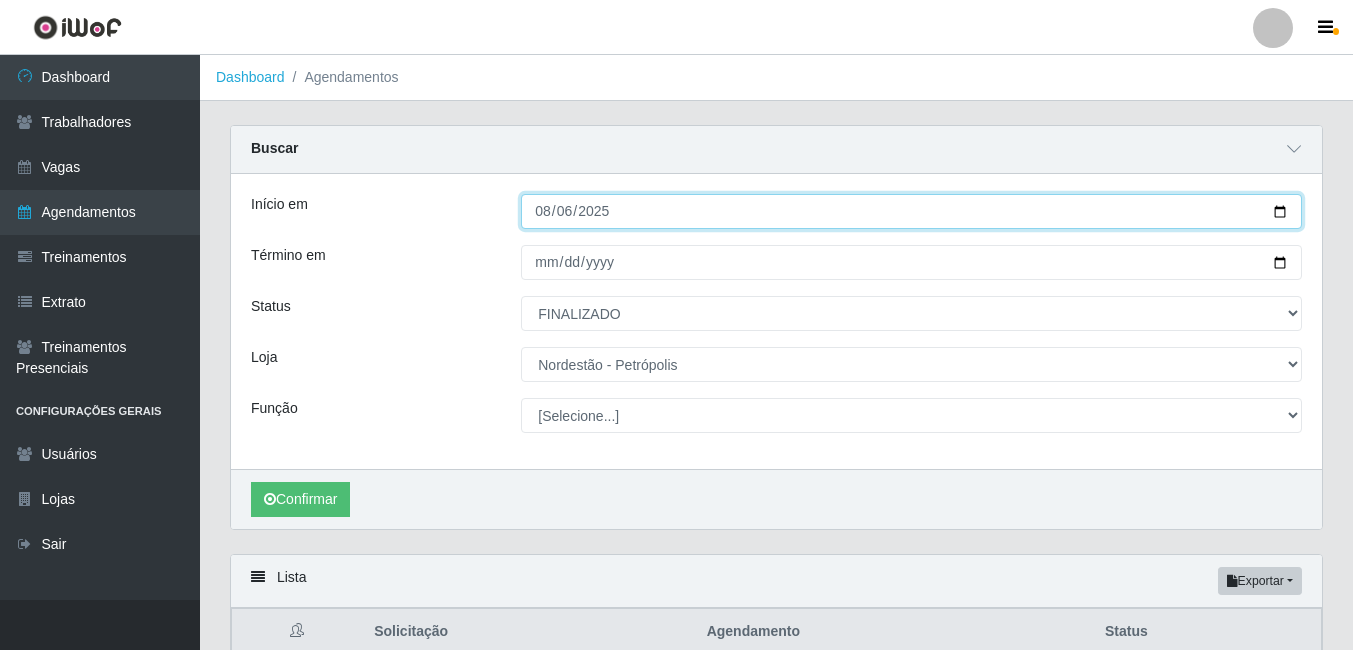 type on "2025-08-06" 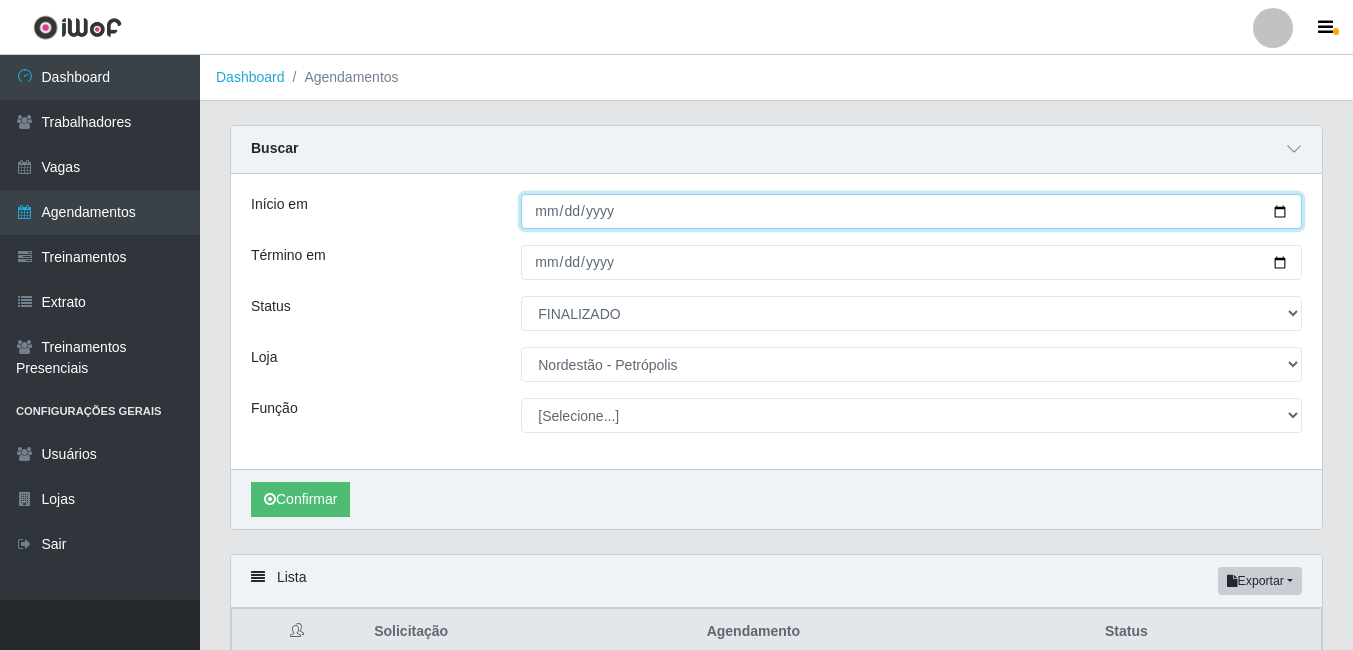 type on "2025-08-06" 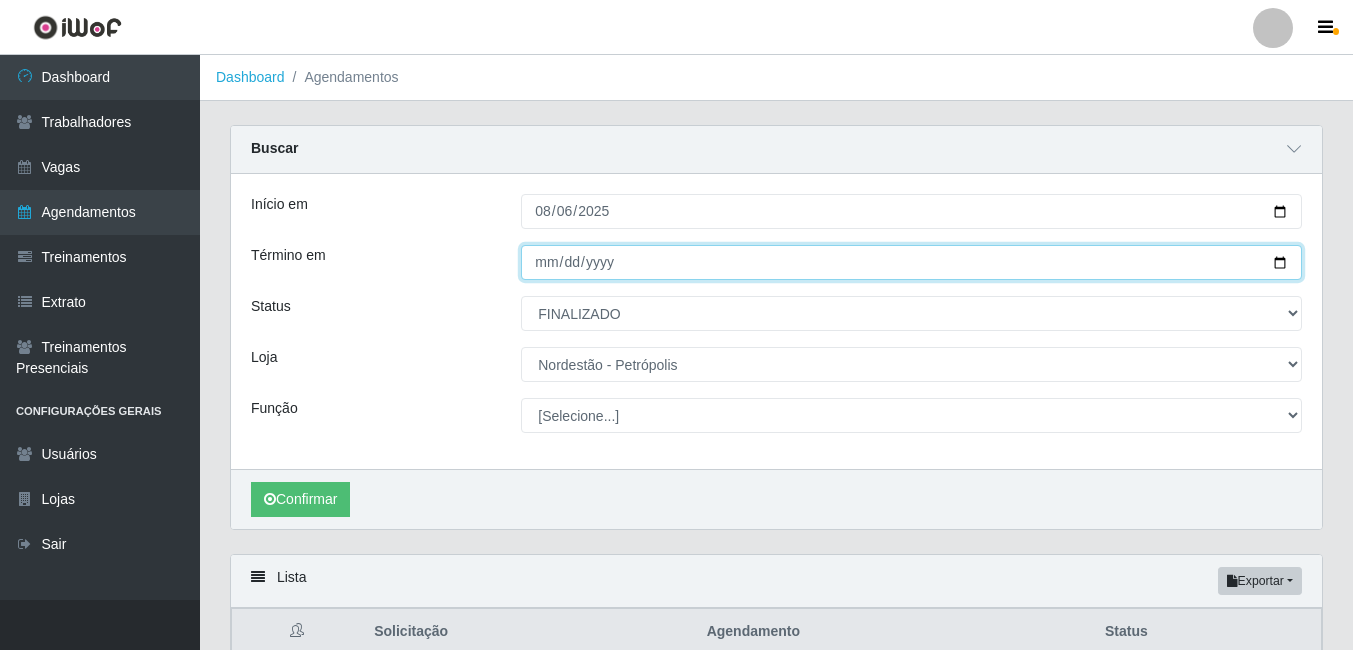 click on "[DATE]" at bounding box center [911, 262] 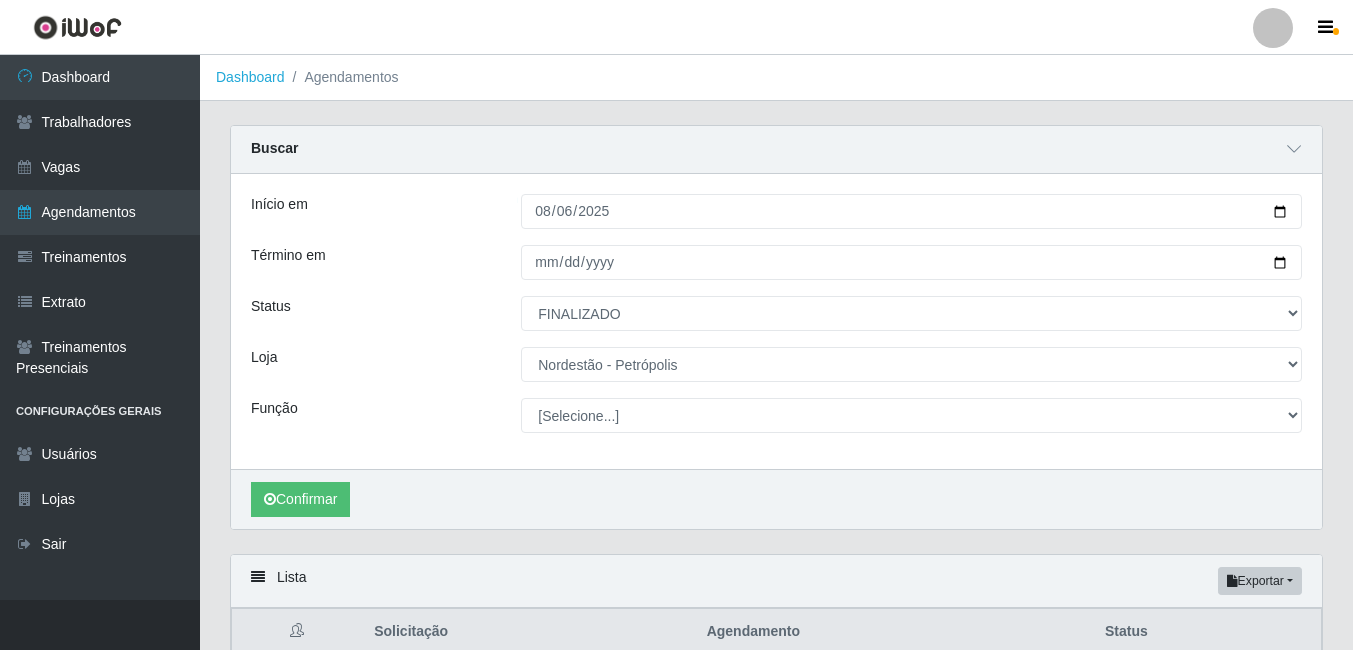 drag, startPoint x: 1062, startPoint y: 460, endPoint x: 1016, endPoint y: 510, distance: 67.941154 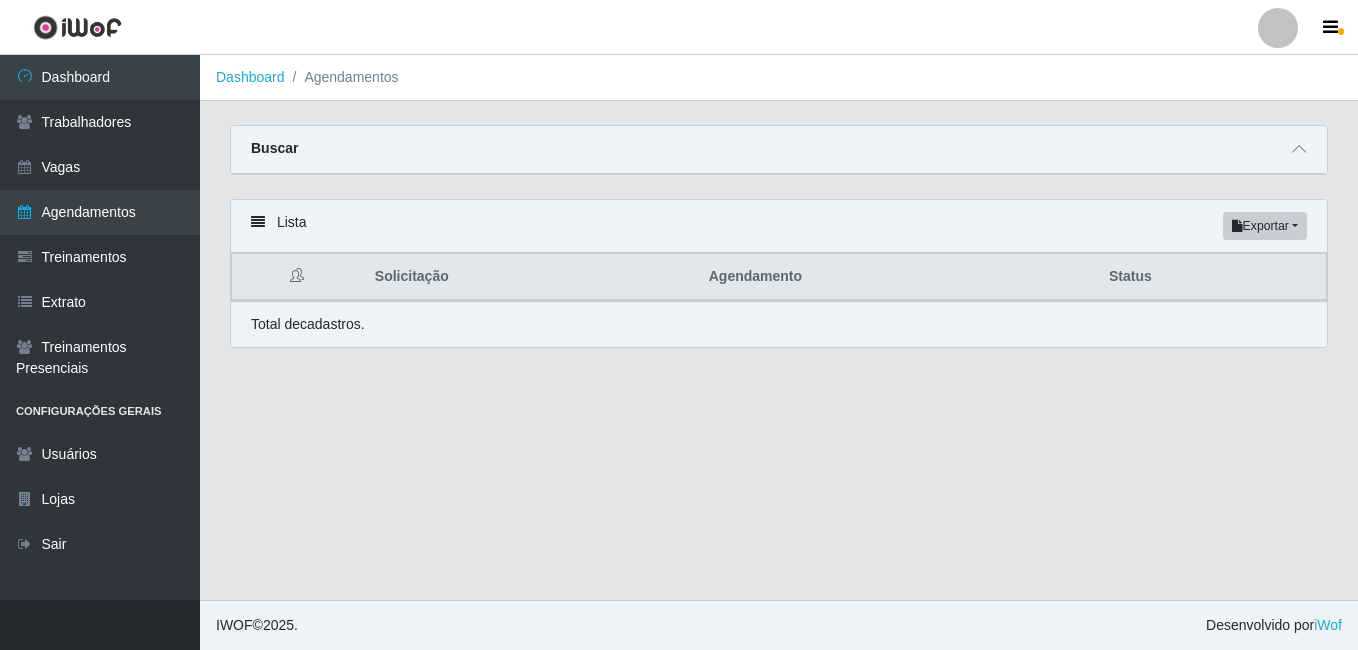 select on "FINALIZADO" 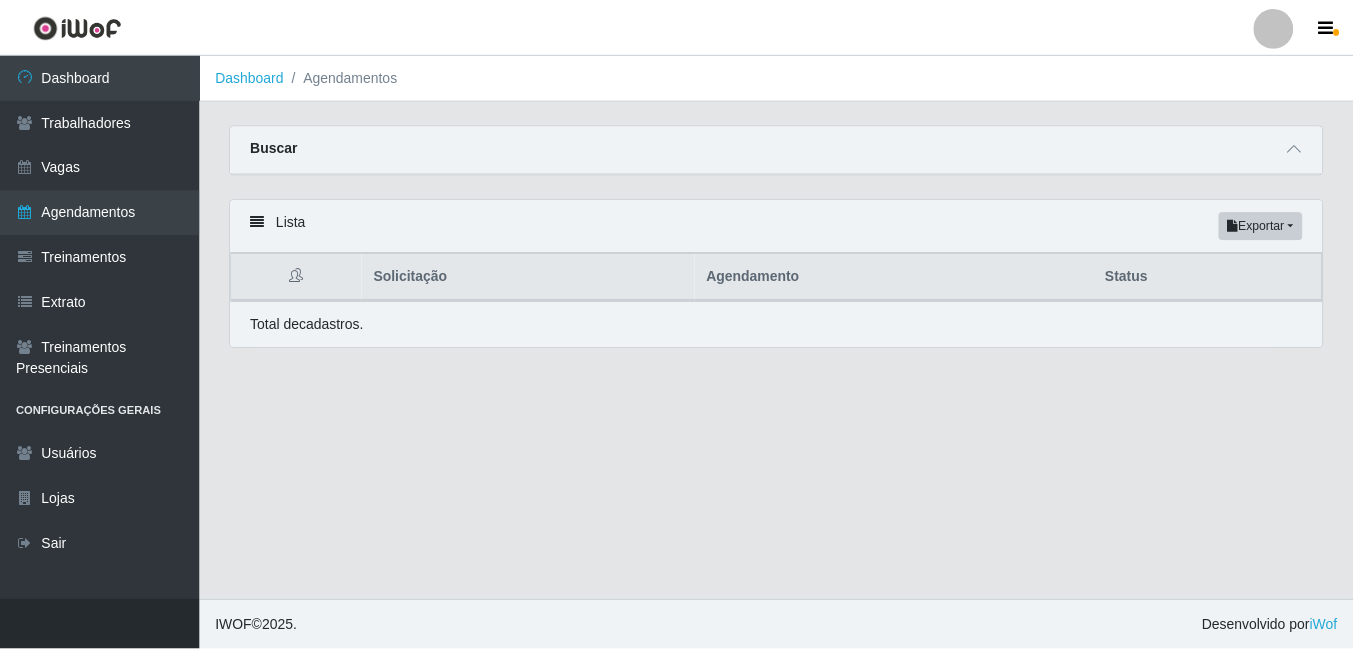 scroll, scrollTop: 0, scrollLeft: 0, axis: both 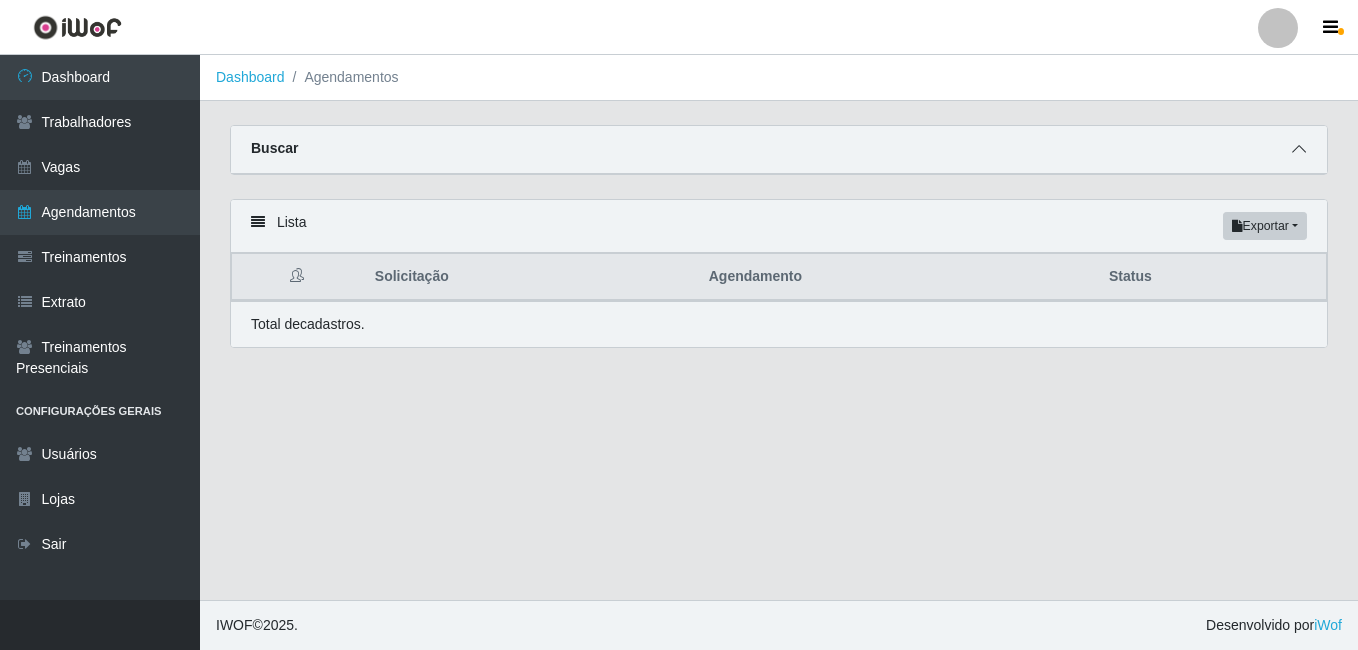 click at bounding box center (1299, 149) 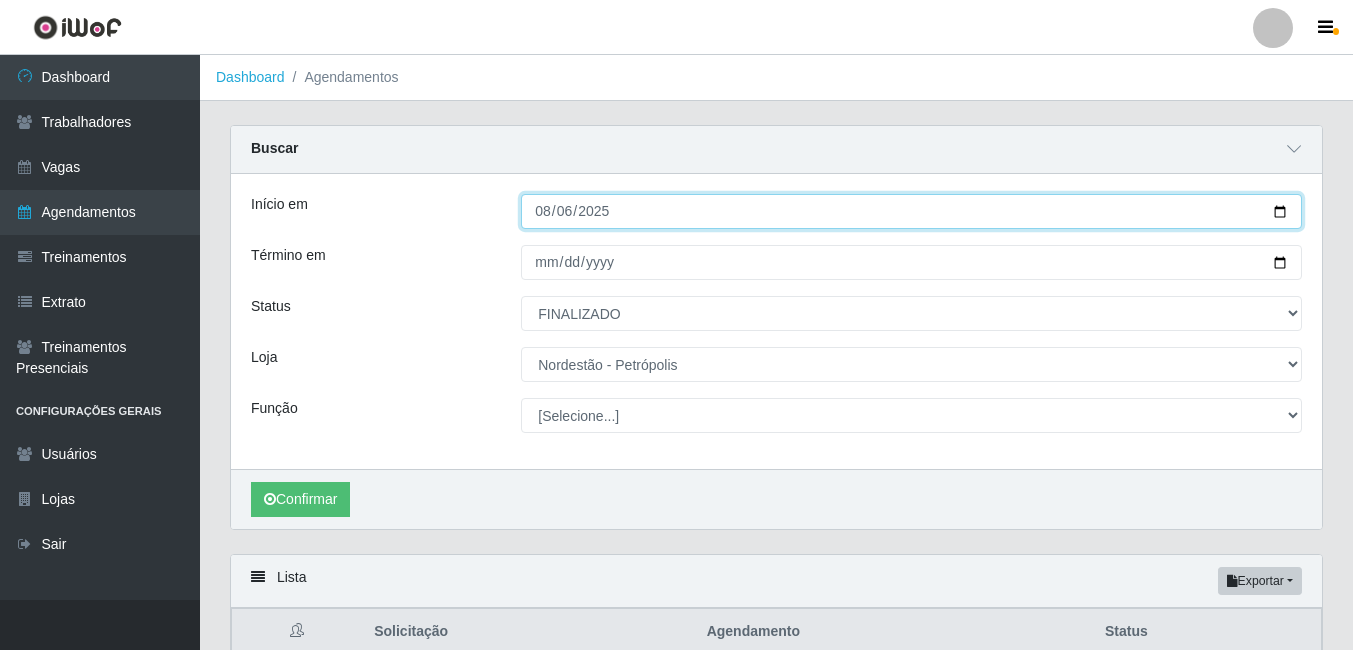 drag, startPoint x: 624, startPoint y: 214, endPoint x: 424, endPoint y: 224, distance: 200.24985 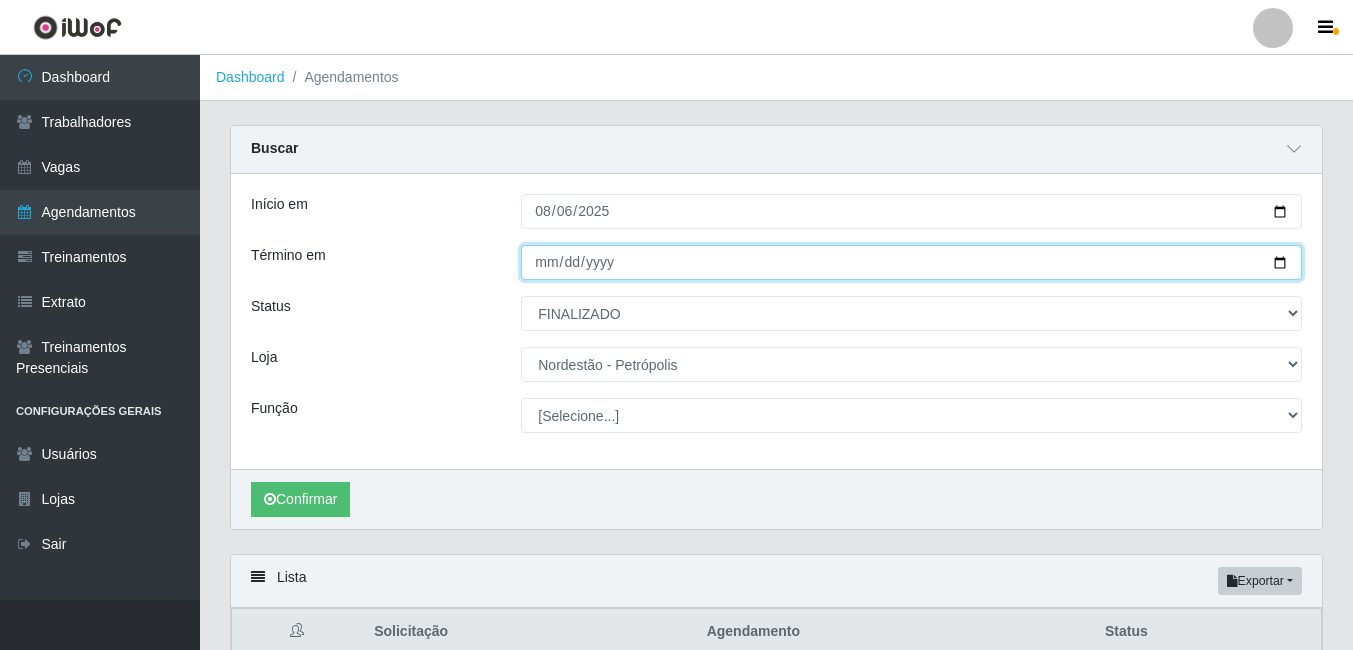 click on "[DATE]" at bounding box center (911, 262) 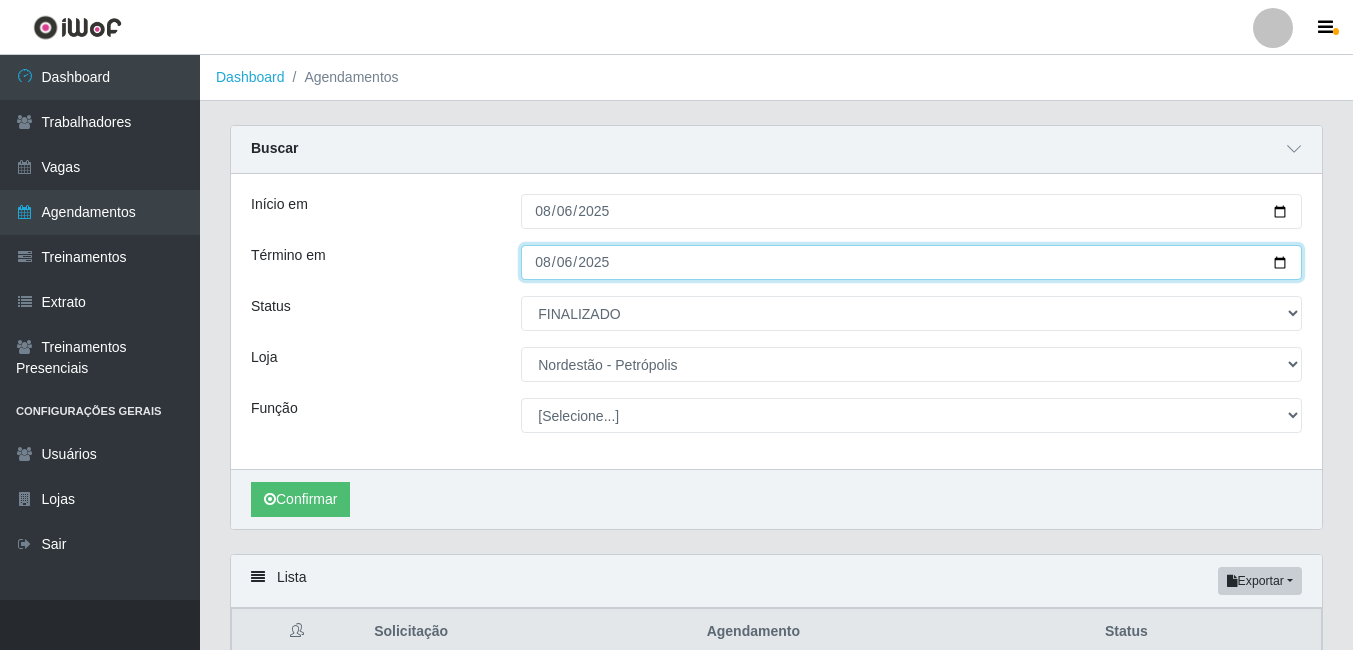 type on "20250-08-06" 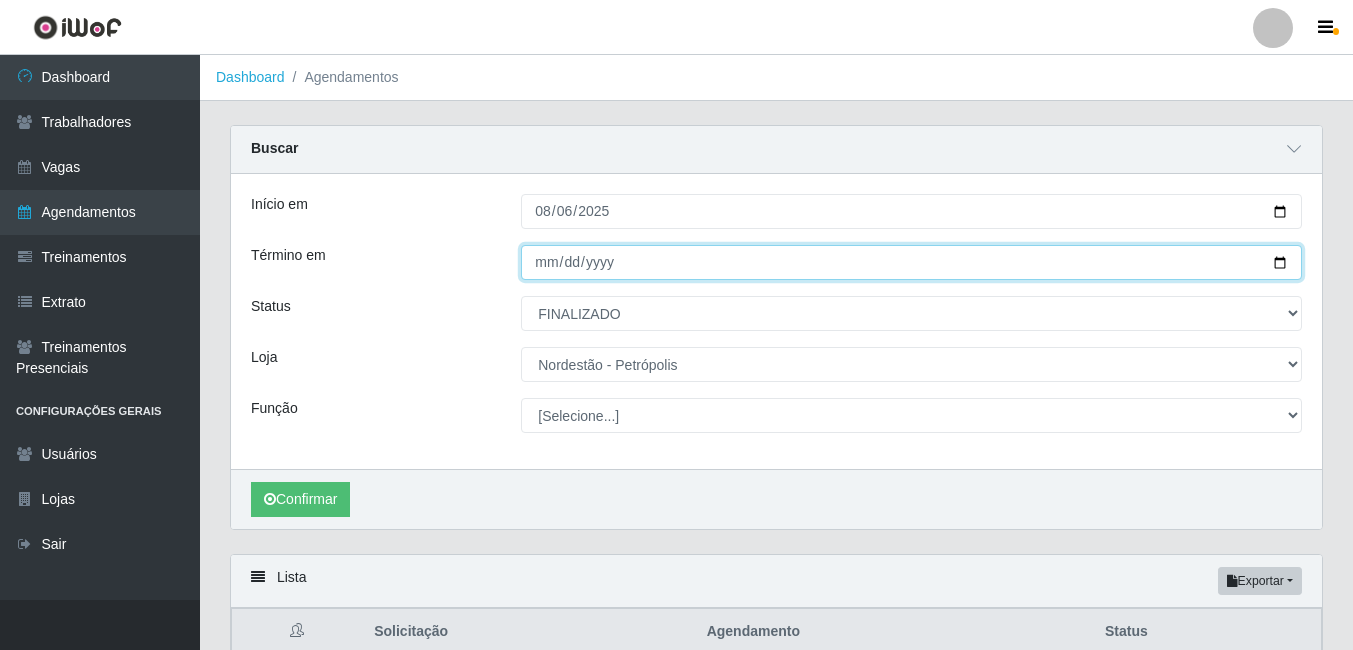 click on "Término em" at bounding box center (911, 262) 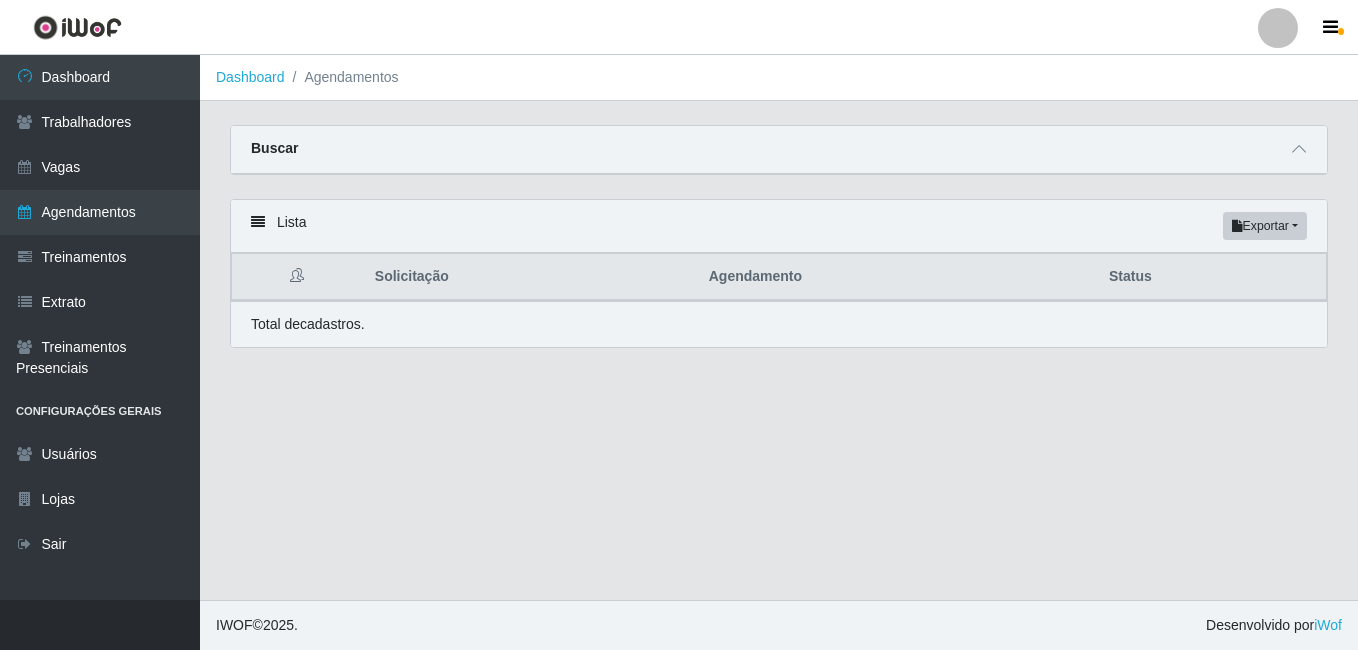 select on "FINALIZADO" 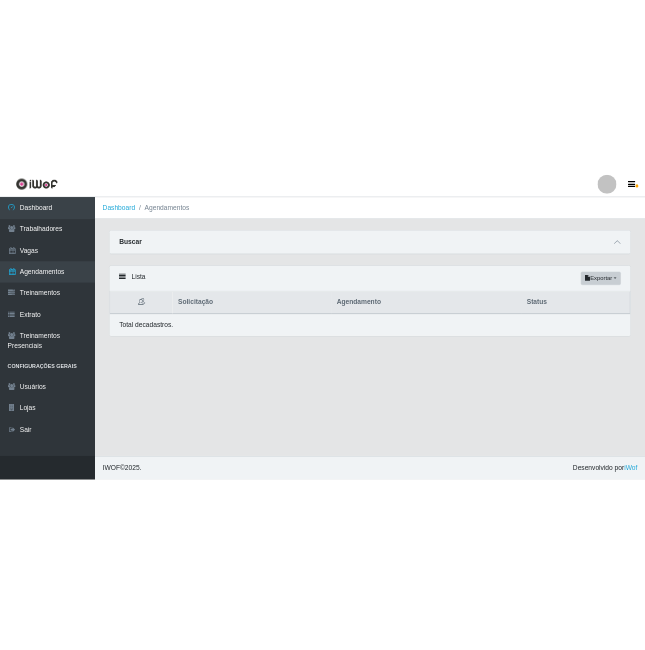 scroll, scrollTop: 0, scrollLeft: 0, axis: both 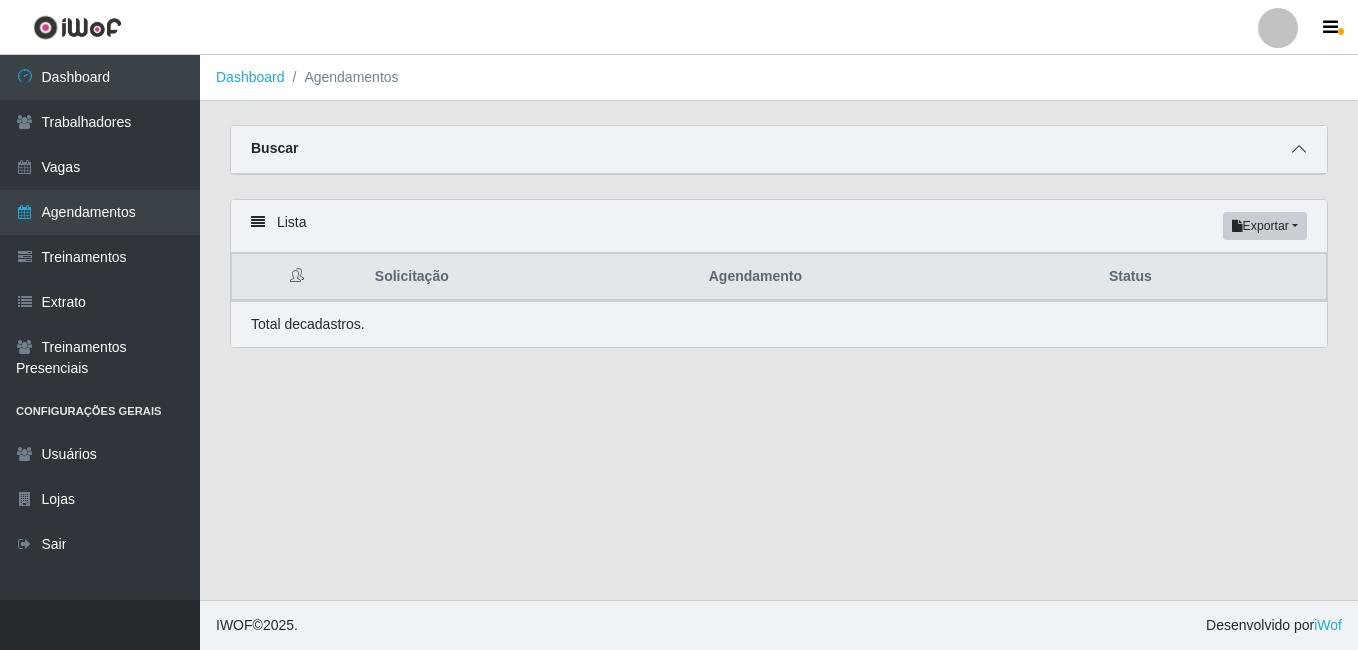 click at bounding box center (1299, 149) 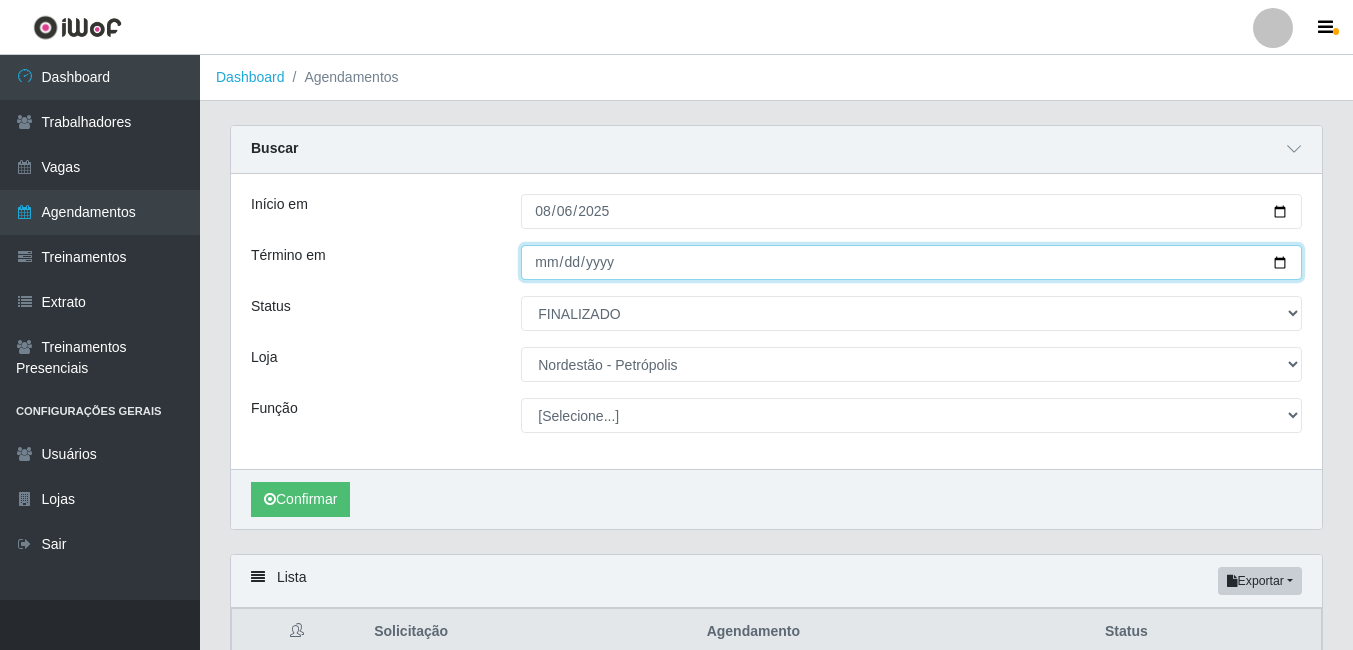 click on "[DATE]" at bounding box center [911, 262] 